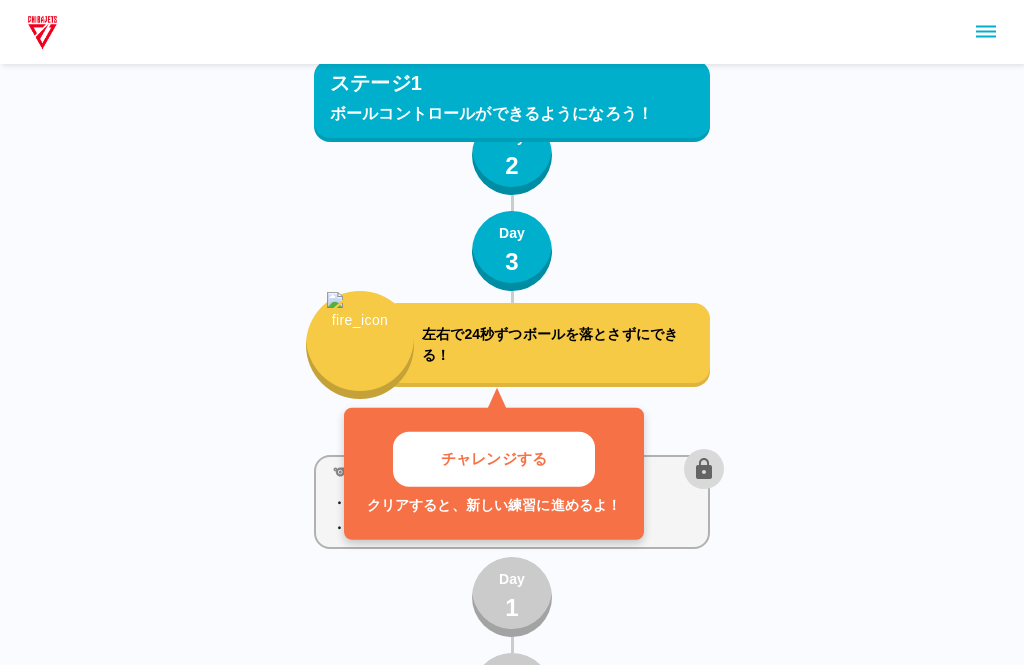 scroll, scrollTop: 275, scrollLeft: 0, axis: vertical 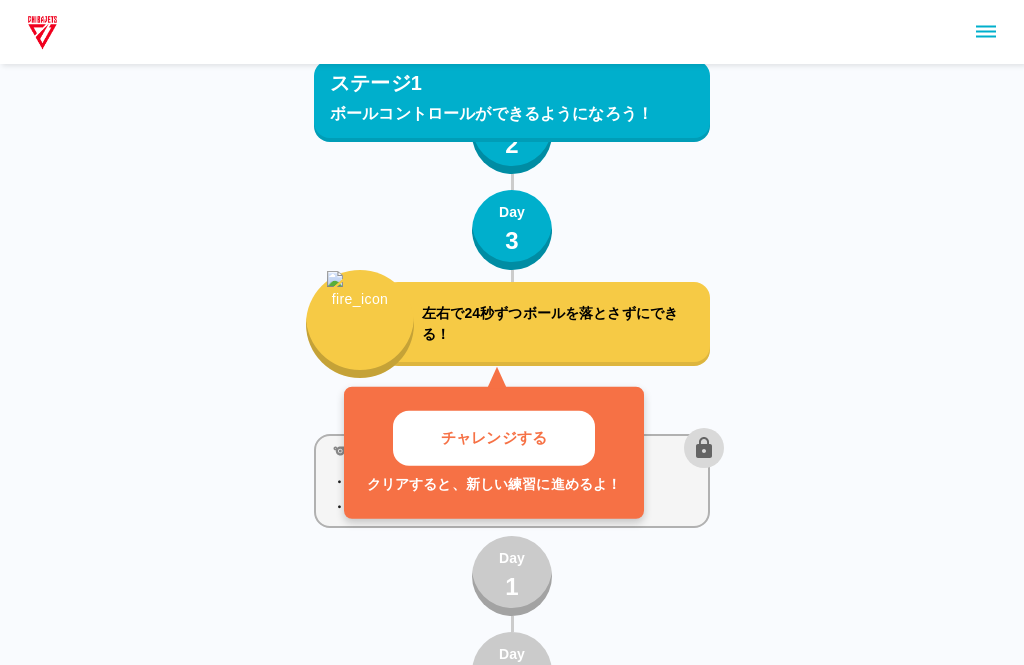 click on "左右で24秒ずつボールを落とさずにできる！" at bounding box center (546, 324) 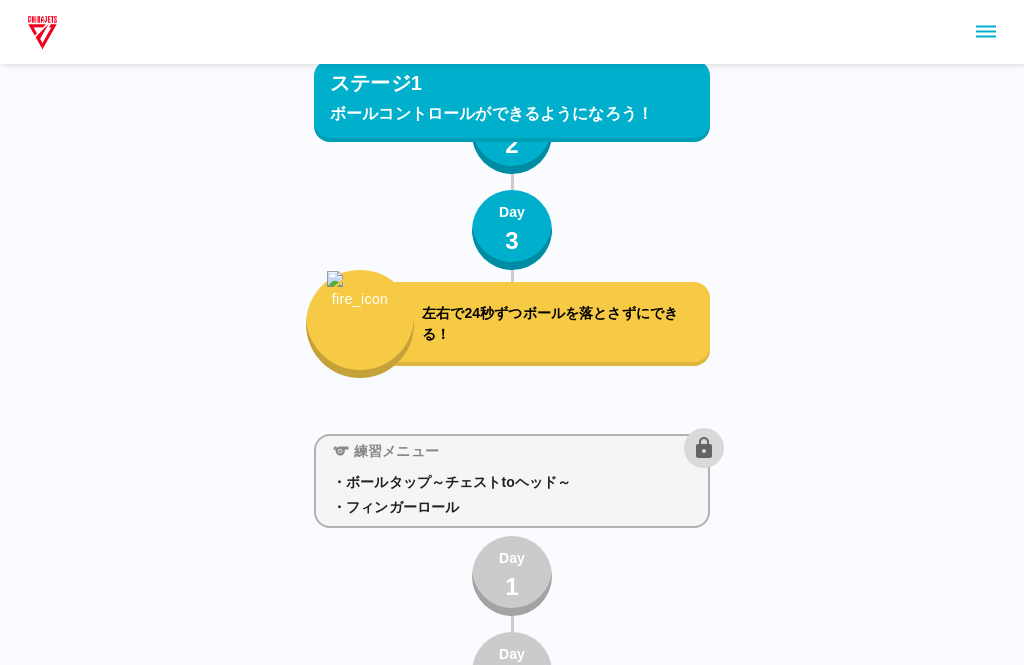 click on "練習メニュー" at bounding box center (524, 448) 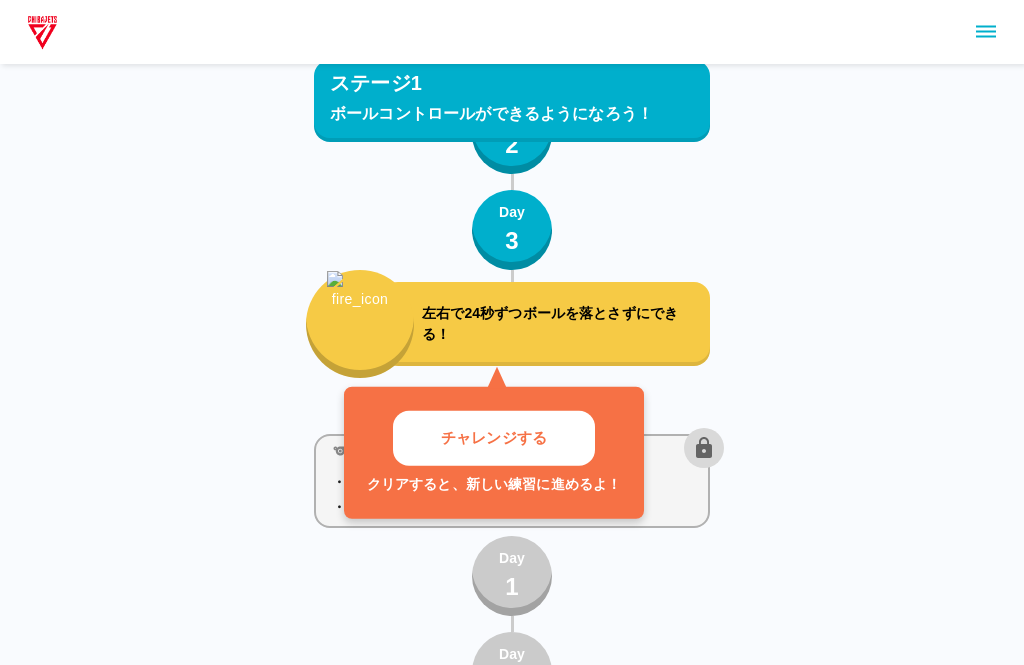 click on "チャレンジする" at bounding box center (494, 438) 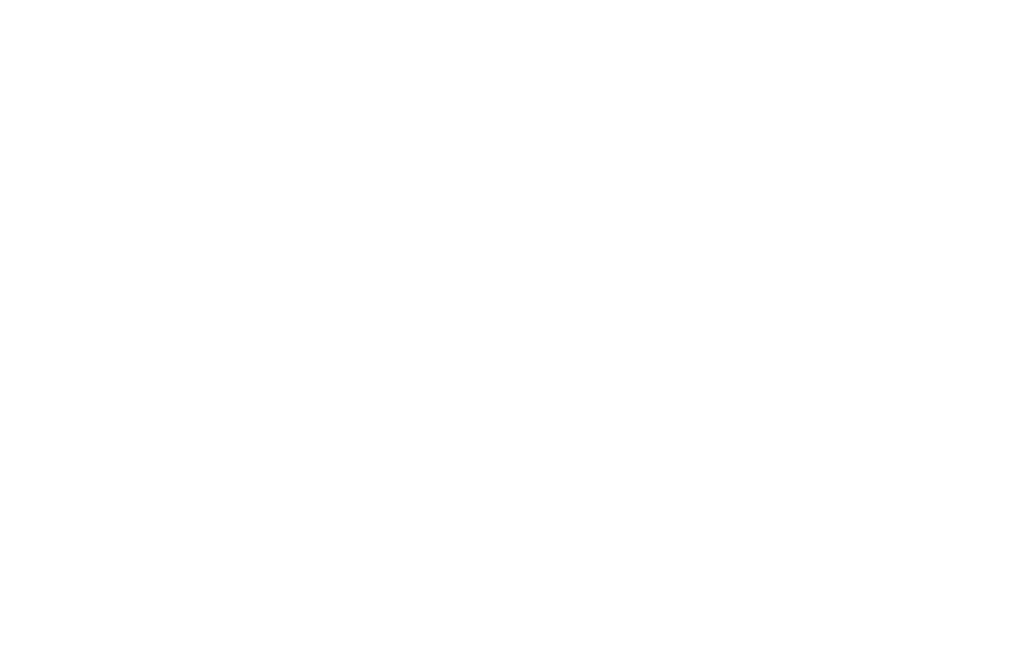 scroll, scrollTop: 0, scrollLeft: 0, axis: both 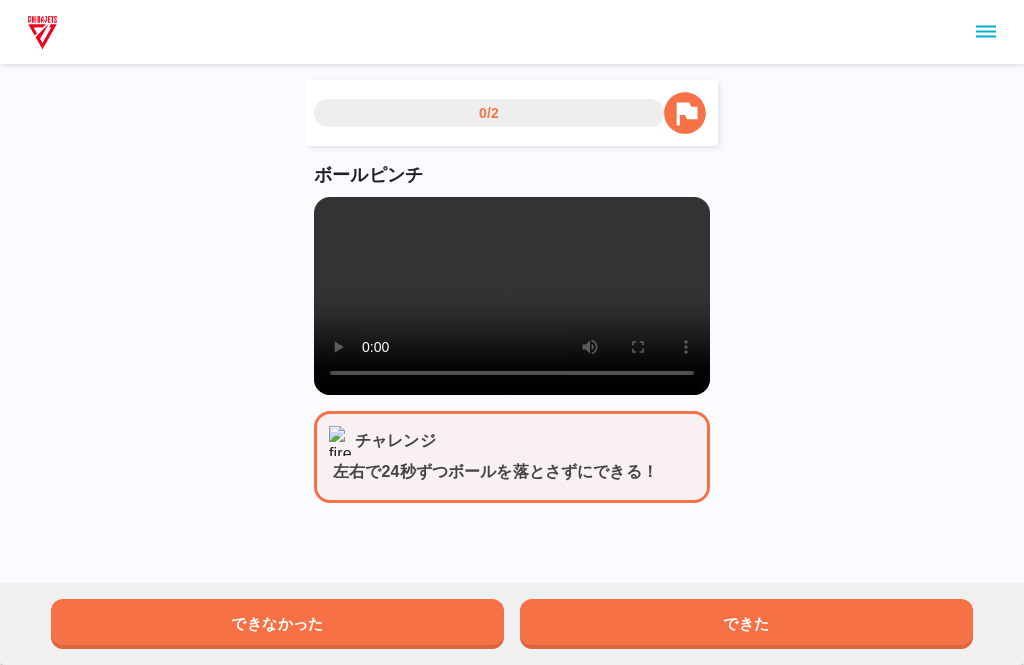 click on "できた" at bounding box center [746, 624] 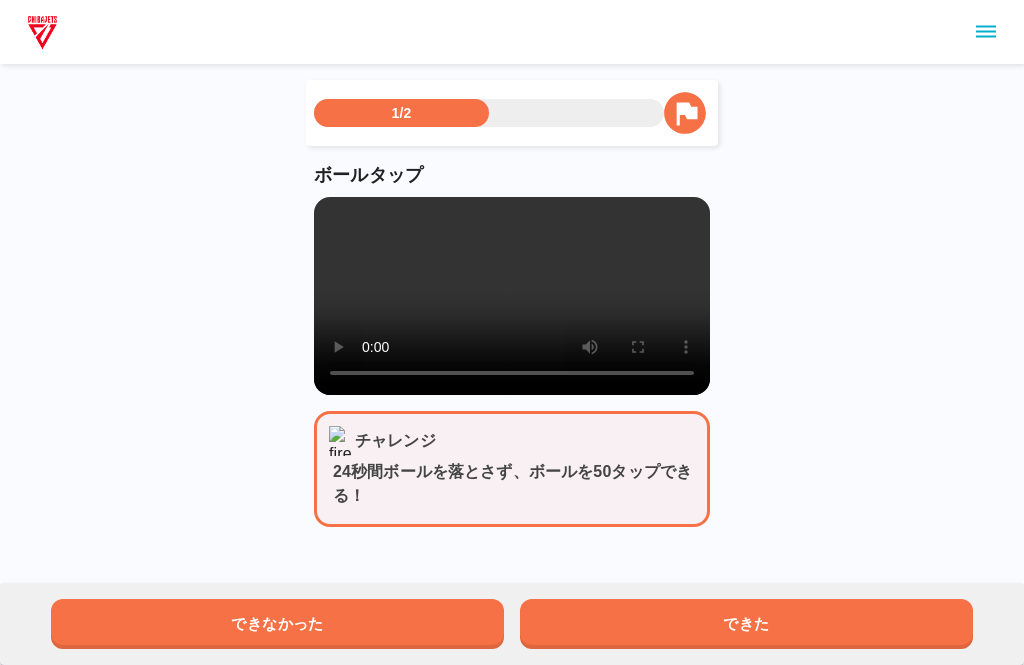 click on "できた" at bounding box center [746, 624] 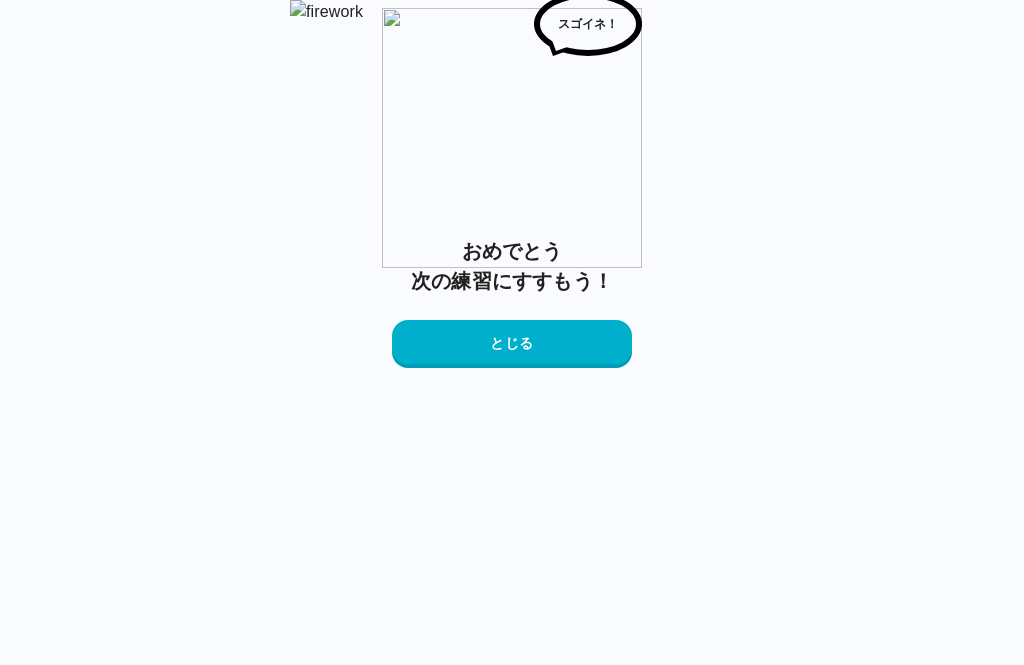 click on "とじる" at bounding box center [512, 344] 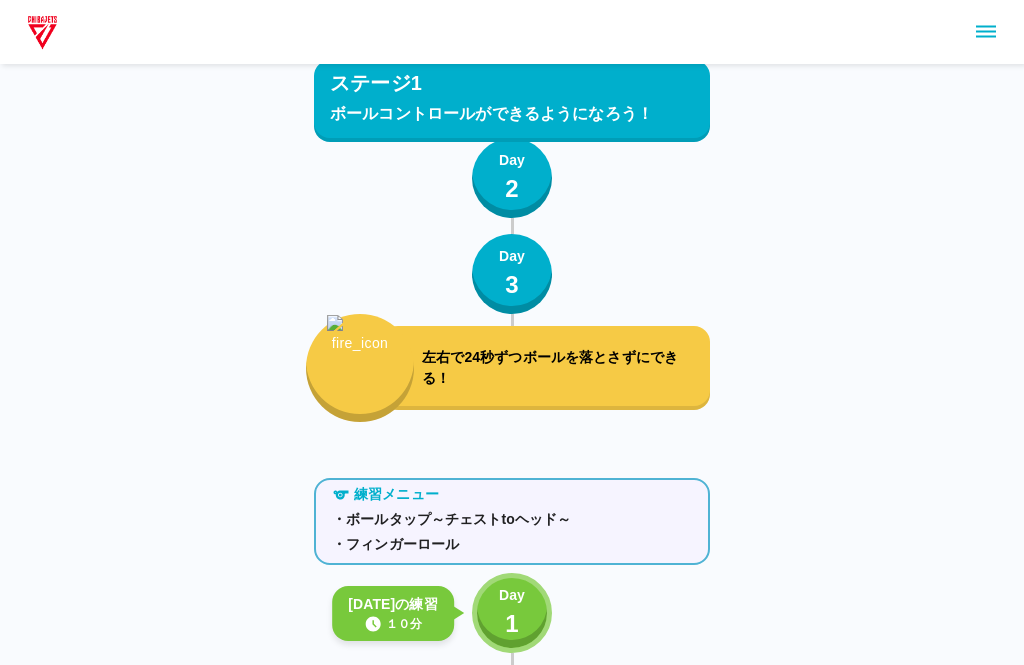 scroll, scrollTop: 169, scrollLeft: 0, axis: vertical 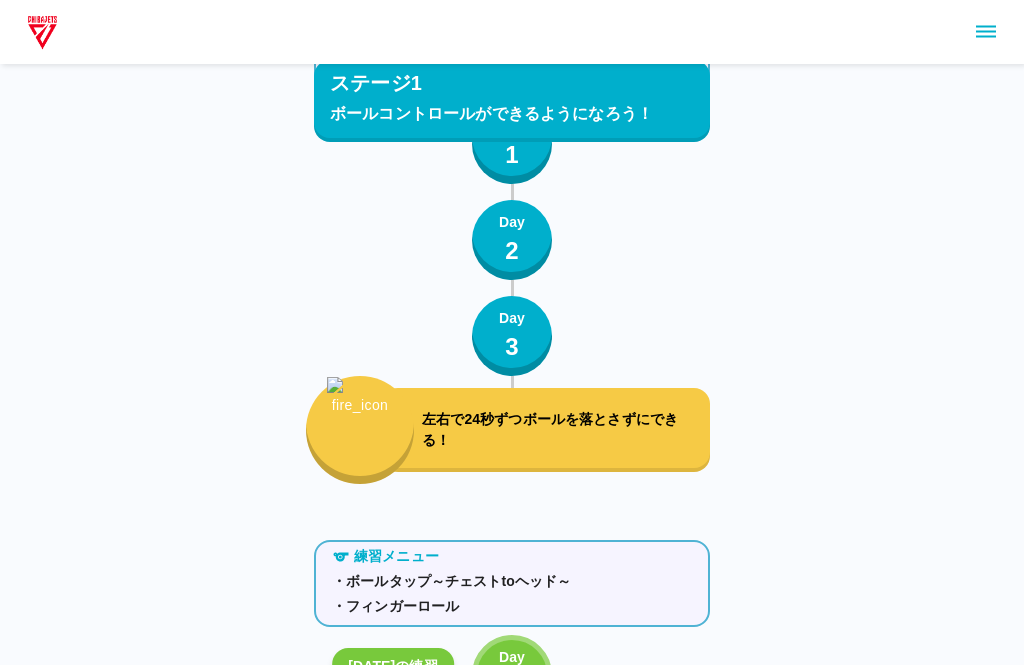click on "左右で24秒ずつボールを落とさずにできる！" at bounding box center [562, 430] 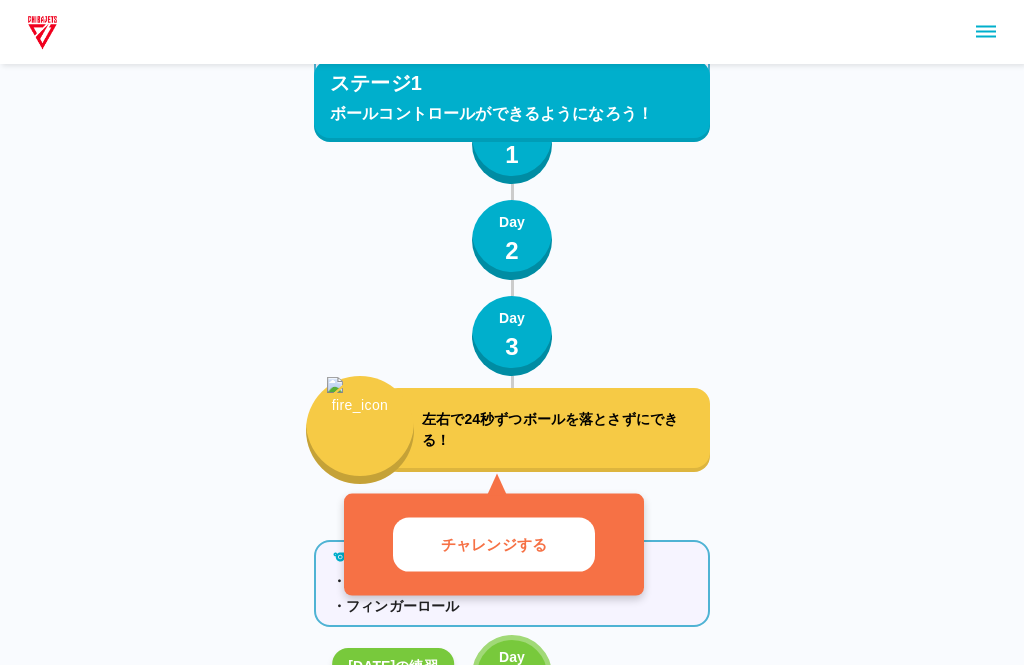 click on "ステージ1 ボールコントロールができるようになろう！ 練習メニュー ・ボールピンチ ・ボールタップ Day 1 Day 2 Day 3 左右で24秒ずつボールを落とさずにできる！ チャレンジする 練習メニュー ・ボールタップ～チェストtoヘッド～ ・フィンガーロール [DATE]の練習 １０分 Day 1 Day 2 Day 3 ボールを落とさずに24秒間できる！ 練習メニュー ・８の字ハンドリング ・スナップタップ Day 1 Day 2 Day 3 ボールをコントロールして足の間を10回通そう！ 練習メニュー ・ロブパスキャッチ ・背面ロブパスキャッチ Day 1 Day 2 Day 3 ボールを落とさずに10回連続でキャッチしよう！ 練習メニュー ・背面キャッチ Day 1 Day 2 Day 3 ボールを落とさずに10回連続でキャッチしよう！ ステージ2 ドリブルしながらボールコントロールができるようになろう！ 練習メニュー ・ピアノドリブル 1" at bounding box center [512, 7200] 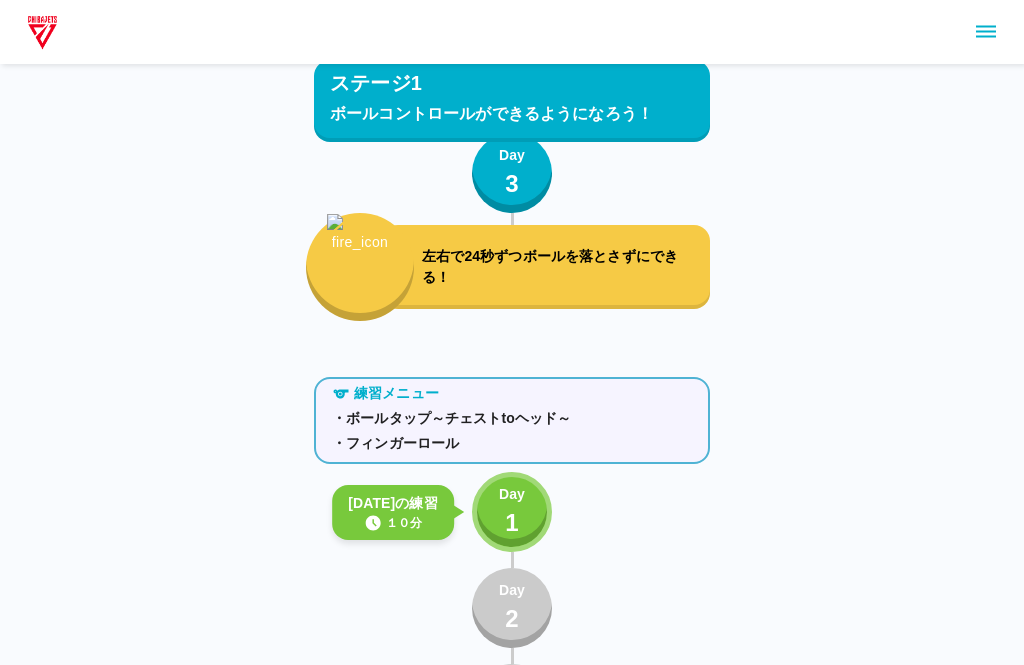 scroll, scrollTop: 329, scrollLeft: 0, axis: vertical 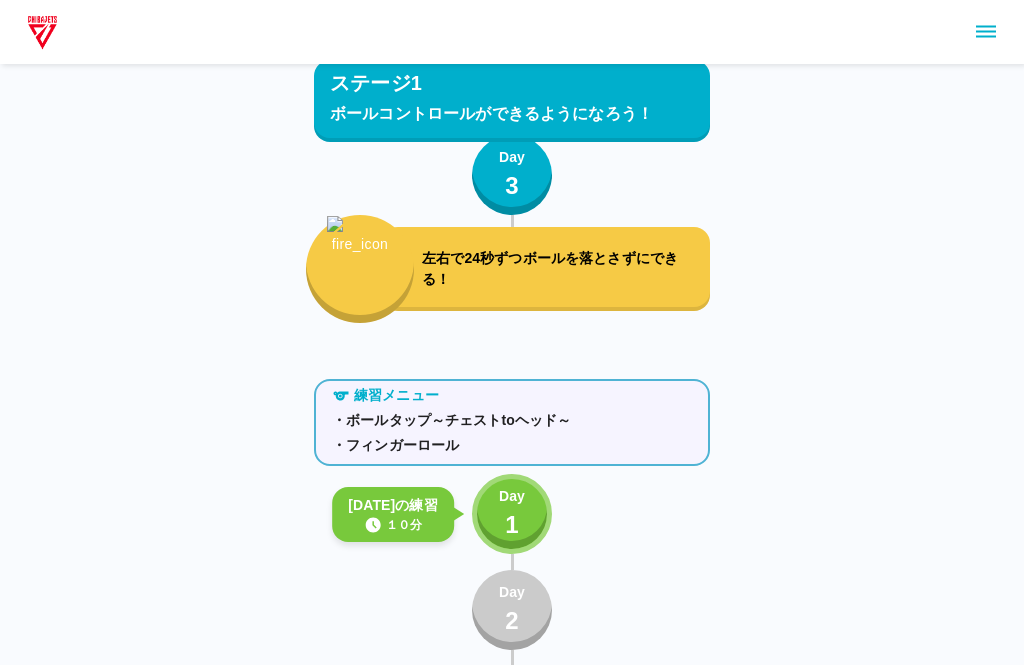 click on "1" at bounding box center (512, 526) 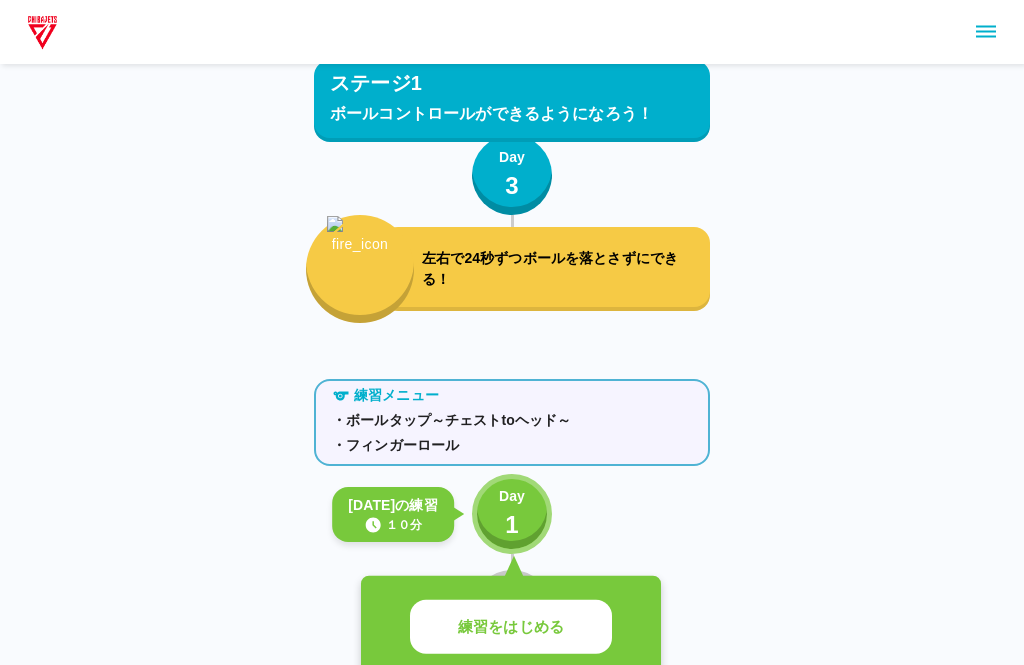 click on "練習をはじめる" at bounding box center [511, 627] 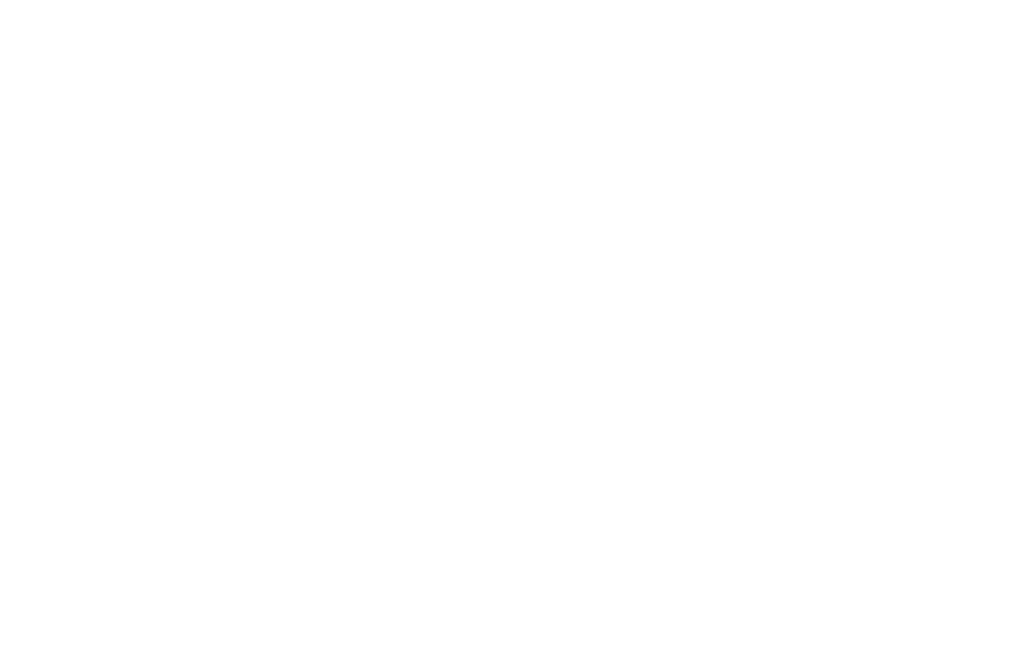 scroll, scrollTop: 0, scrollLeft: 0, axis: both 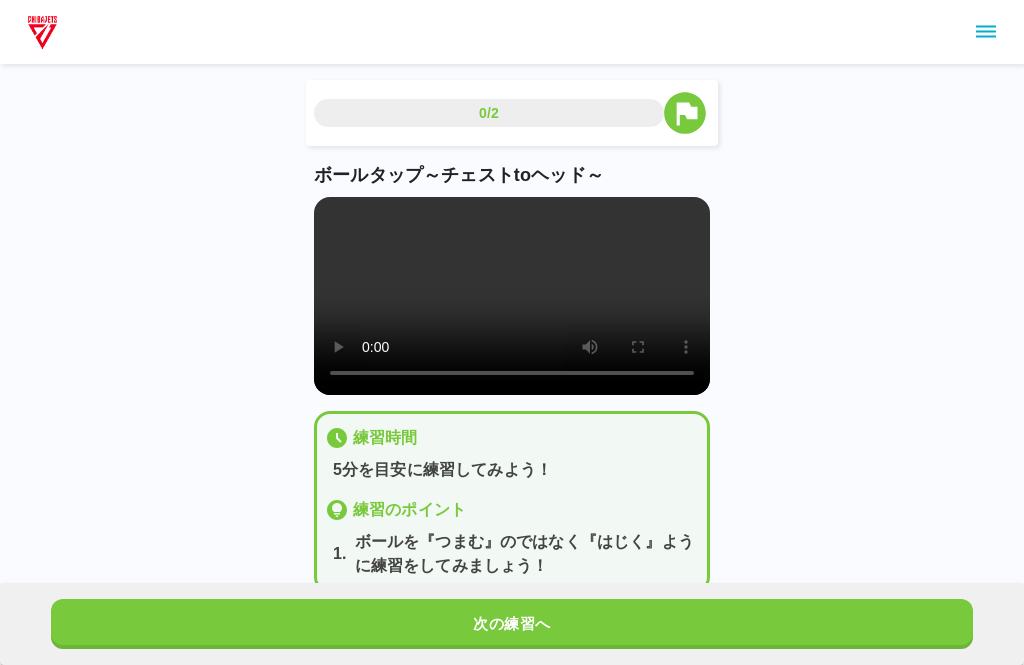 click at bounding box center (512, 296) 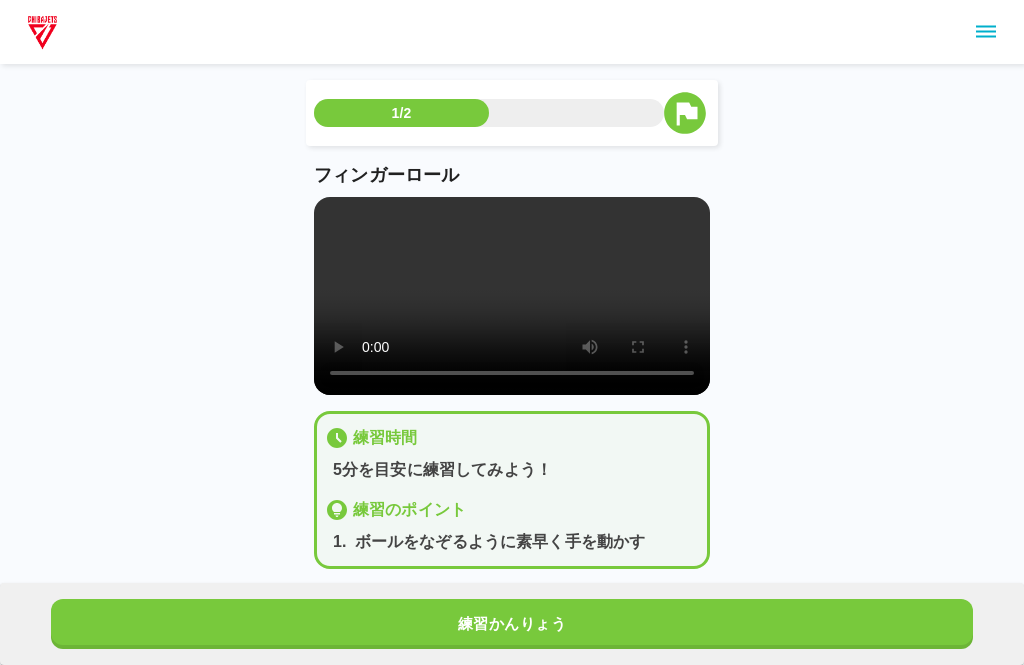 click at bounding box center (512, 296) 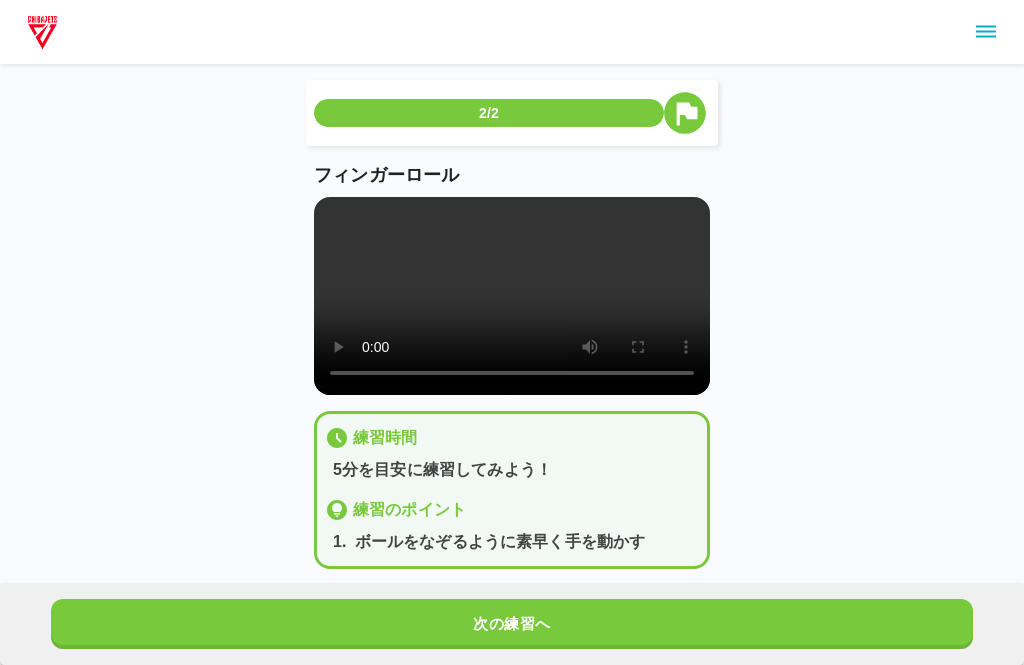 scroll, scrollTop: 0, scrollLeft: 0, axis: both 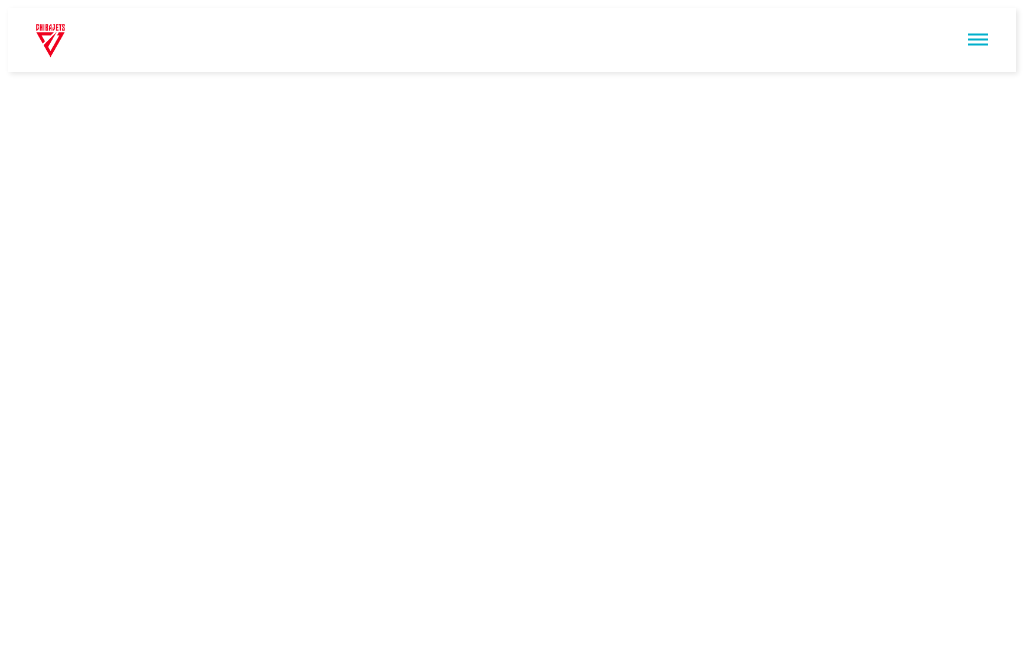 click at bounding box center [512, 40] 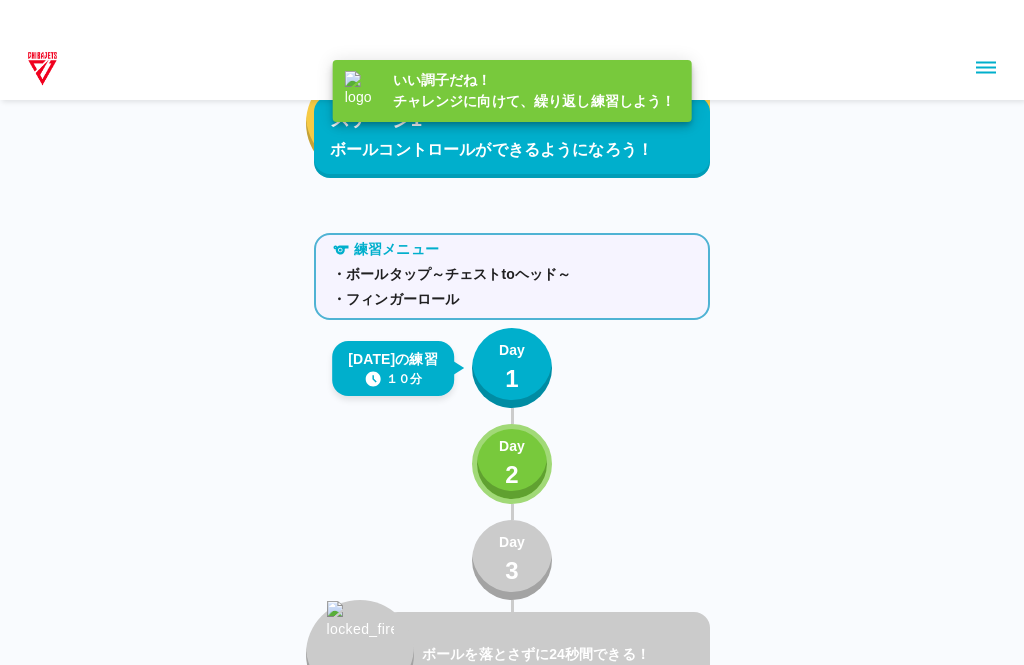 scroll, scrollTop: 475, scrollLeft: 0, axis: vertical 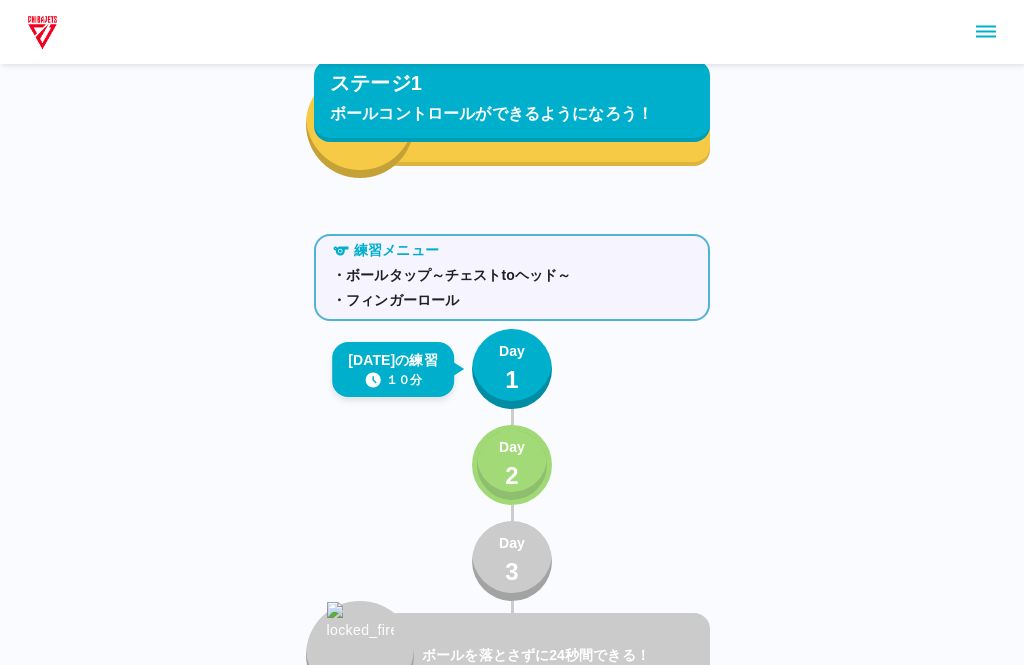 click on "Day 2" at bounding box center [512, 465] 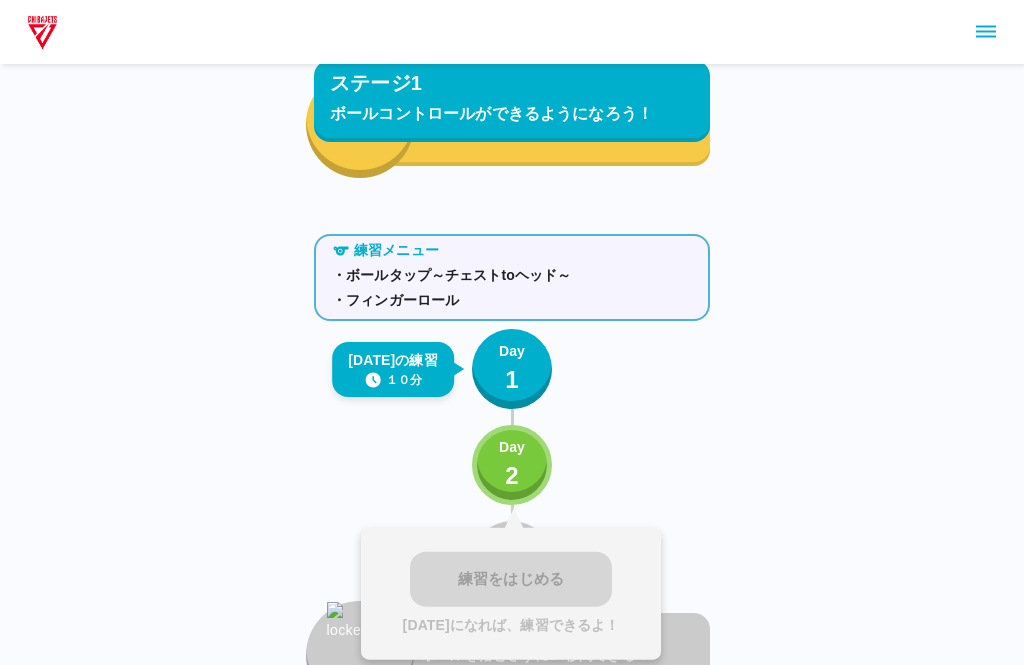 click 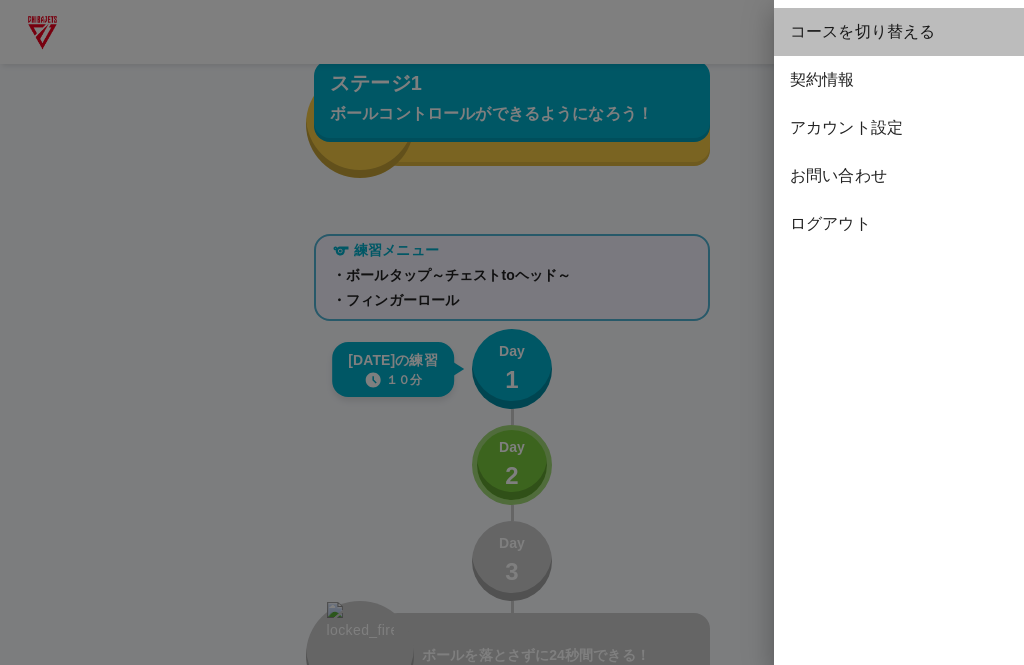 click on "コースを切り替える" at bounding box center [899, 32] 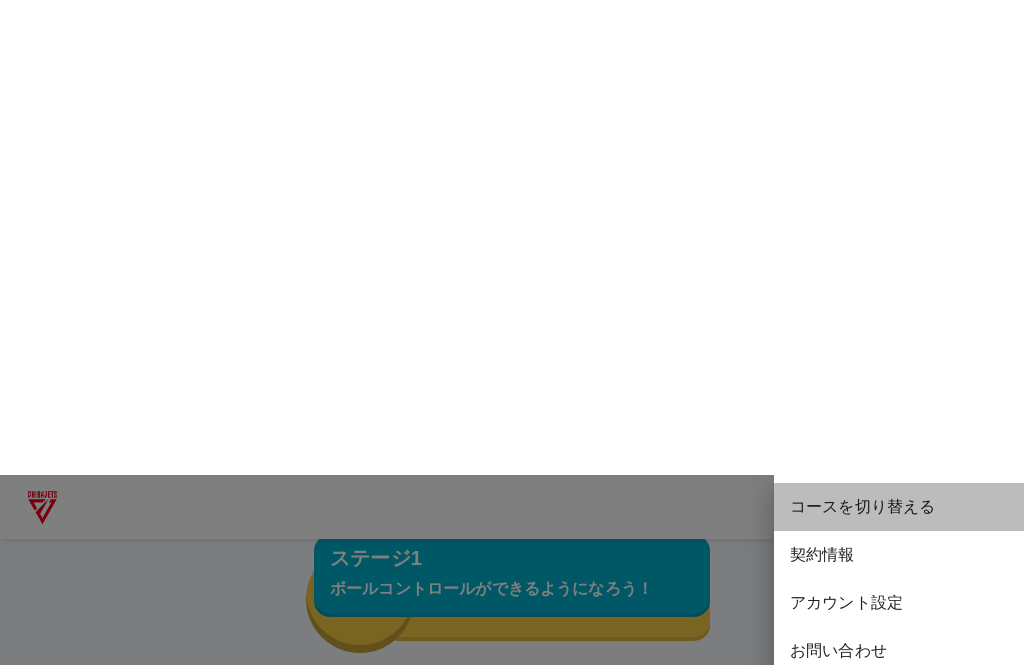 scroll, scrollTop: 0, scrollLeft: 0, axis: both 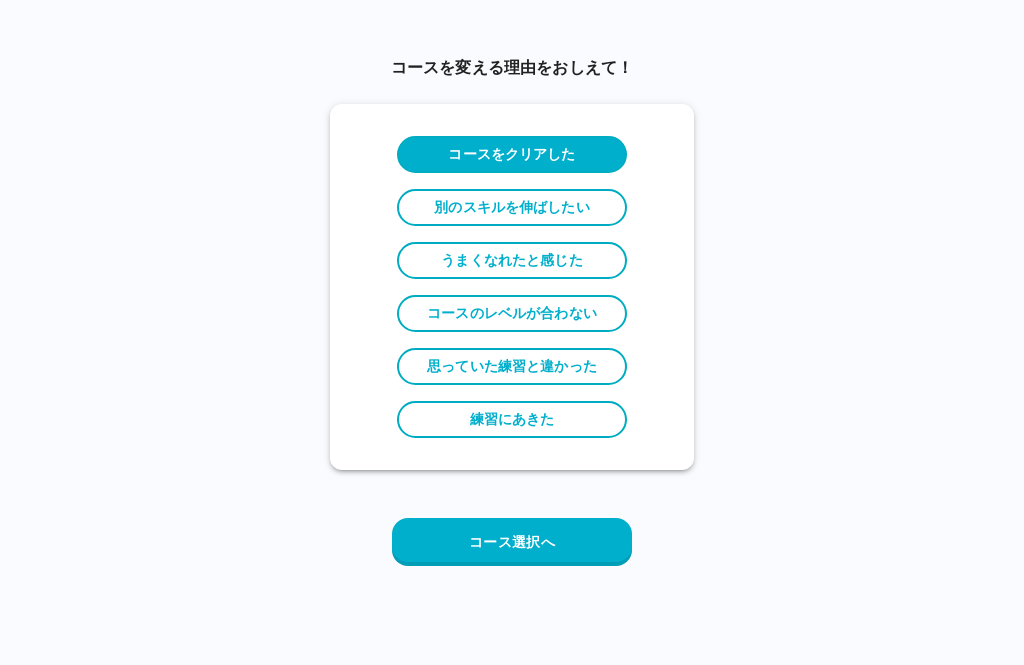 click on "コース選択へ" at bounding box center (512, 542) 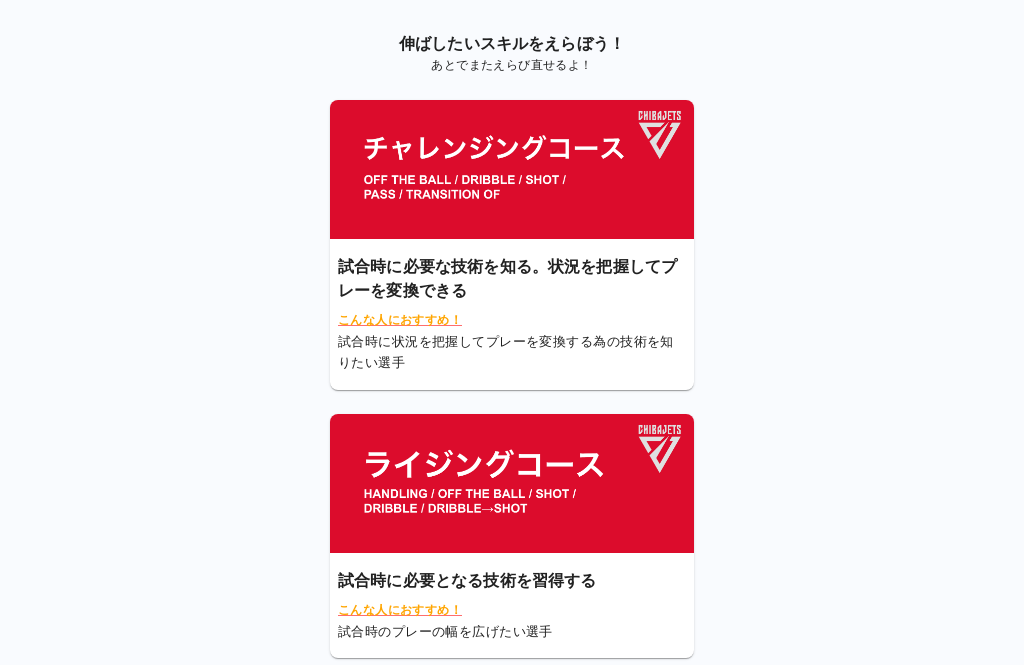 click at bounding box center [512, 483] 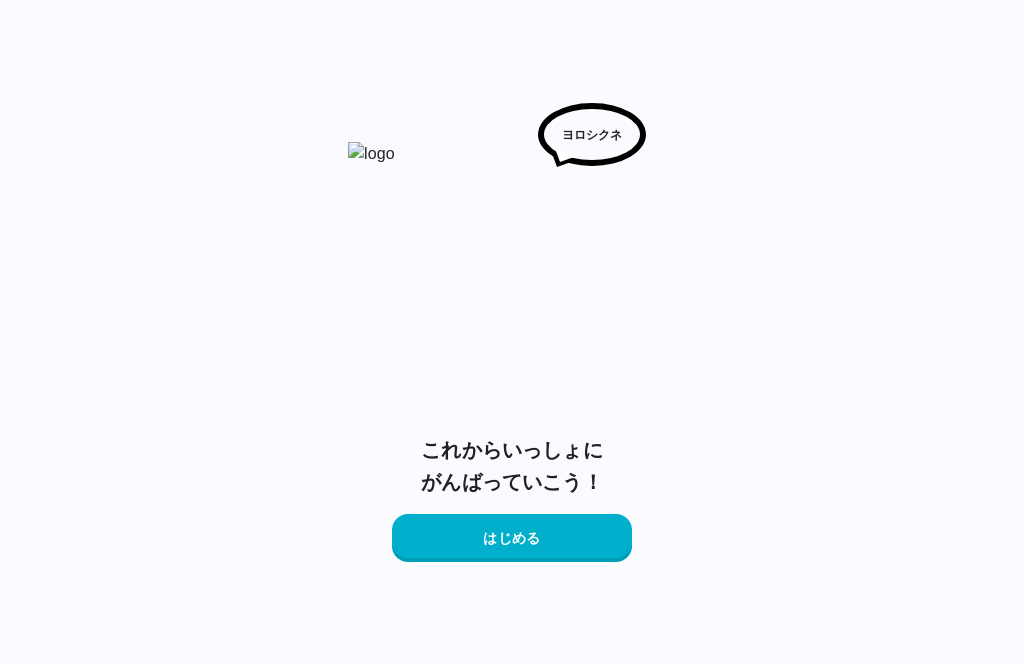 click on "はじめる" at bounding box center (512, 538) 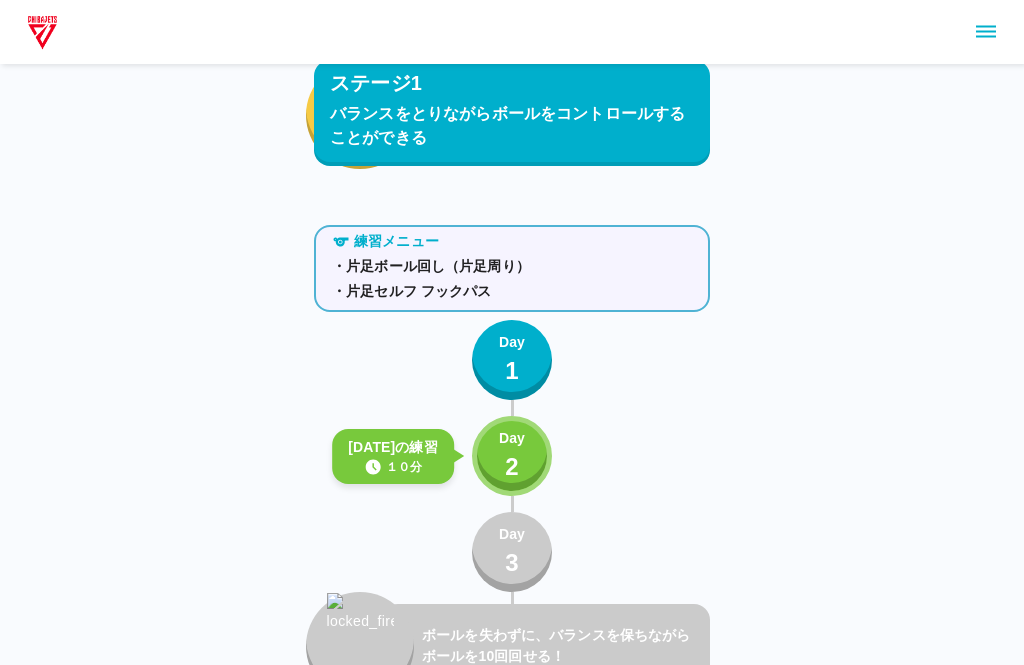 scroll, scrollTop: 506, scrollLeft: 0, axis: vertical 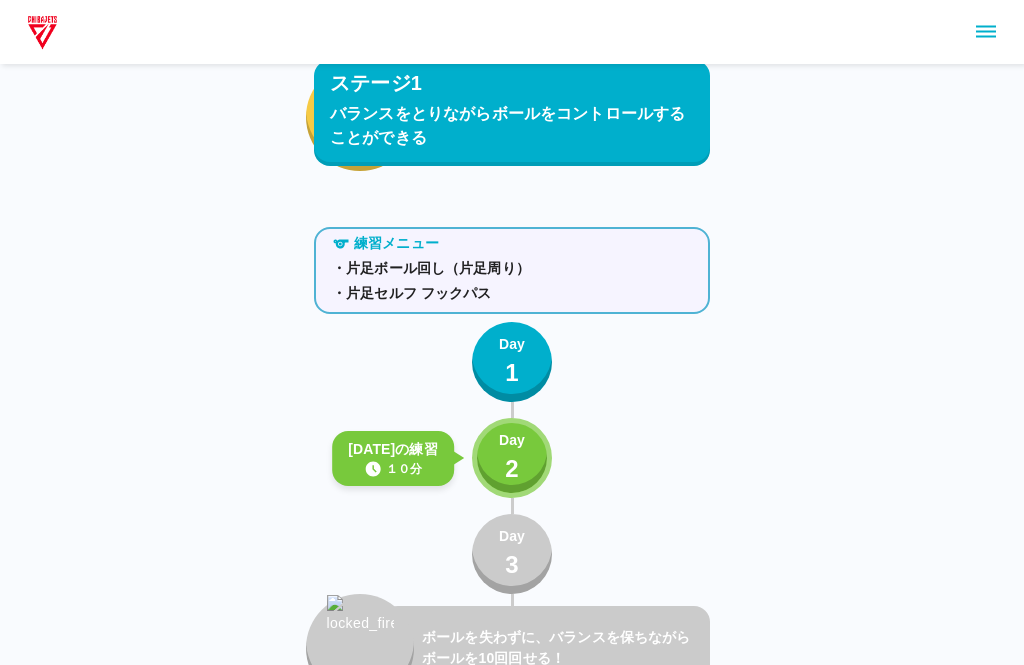 click on "Day 2" at bounding box center (512, 458) 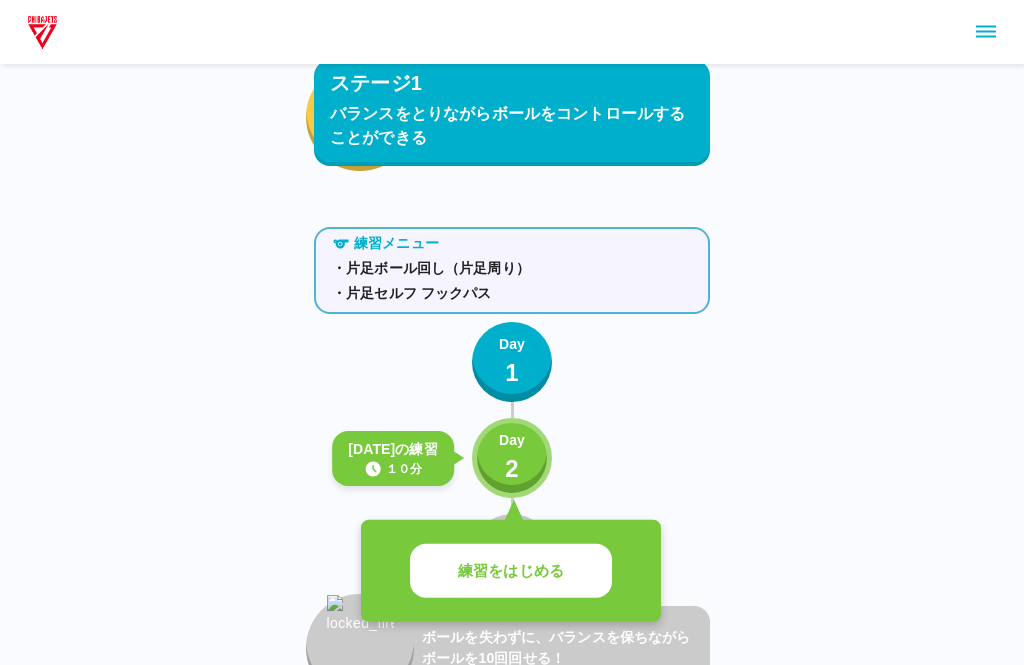 click on "練習をはじめる" at bounding box center (511, 571) 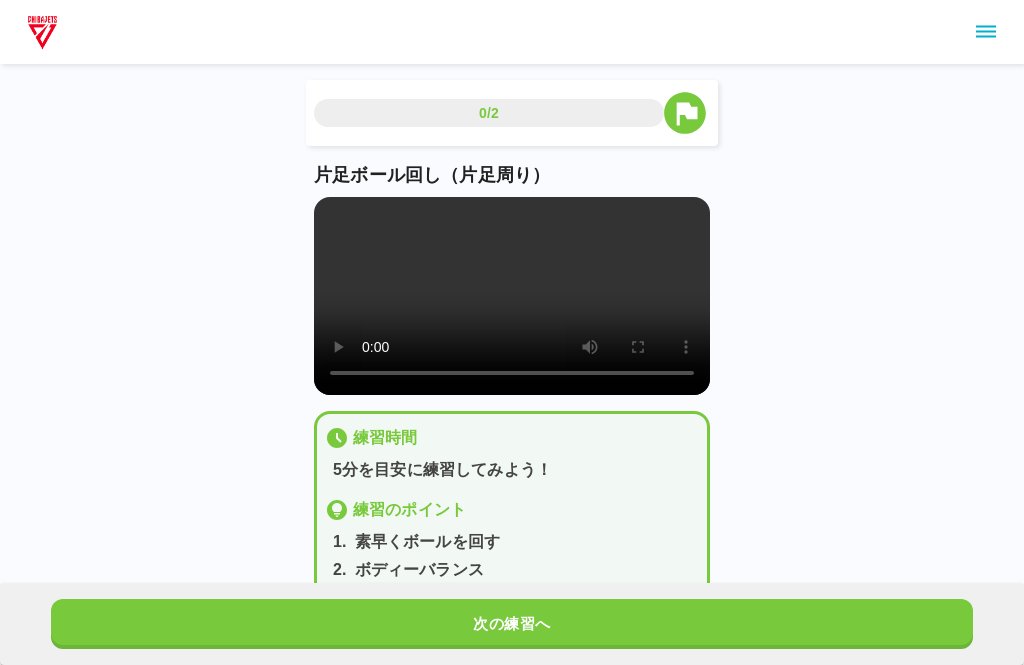 click at bounding box center [512, 296] 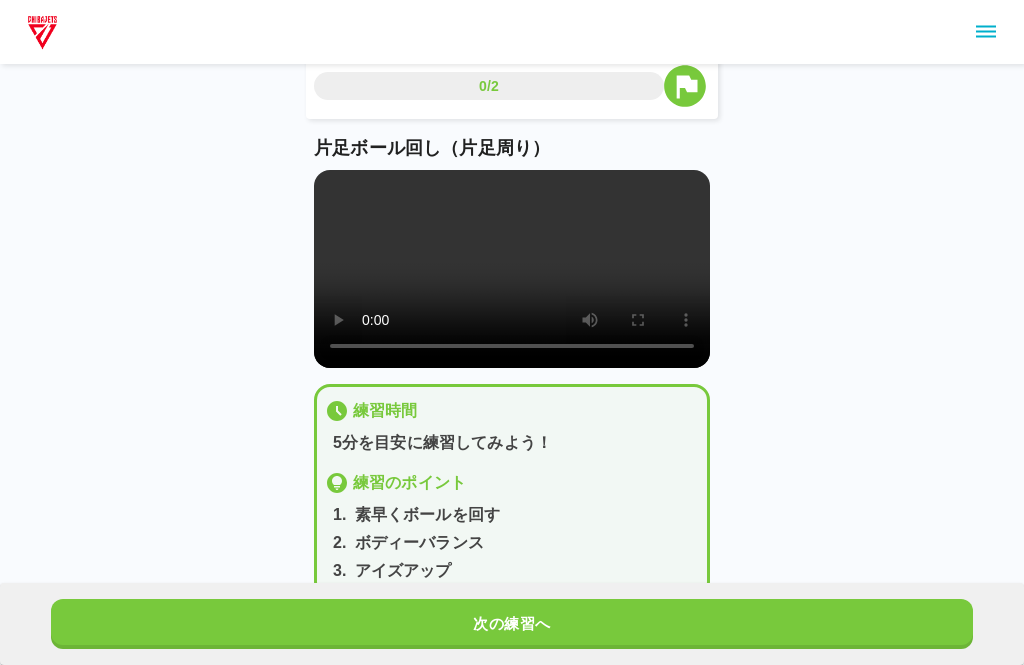 scroll, scrollTop: 0, scrollLeft: 0, axis: both 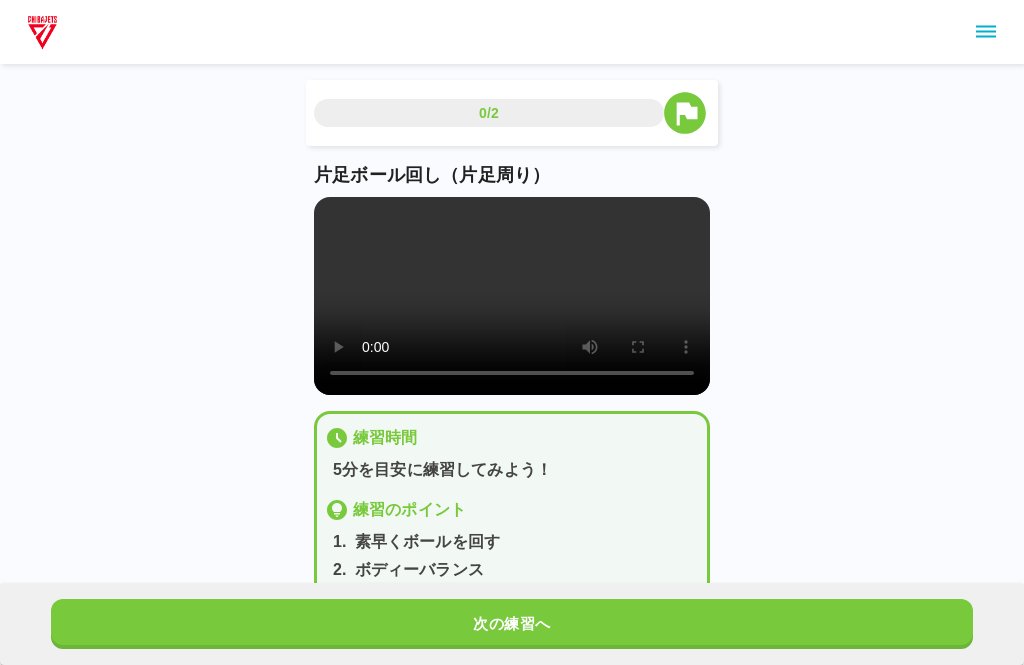 click on "0/2 片足ボール回し（片足周り） 練習時間 5分を目安に練習してみよう！ 練習のポイント 1 . 素早くボールを回す 2 . ボディーバランス 3 . アイズアップ 次の練習へ" at bounding box center [512, 312] 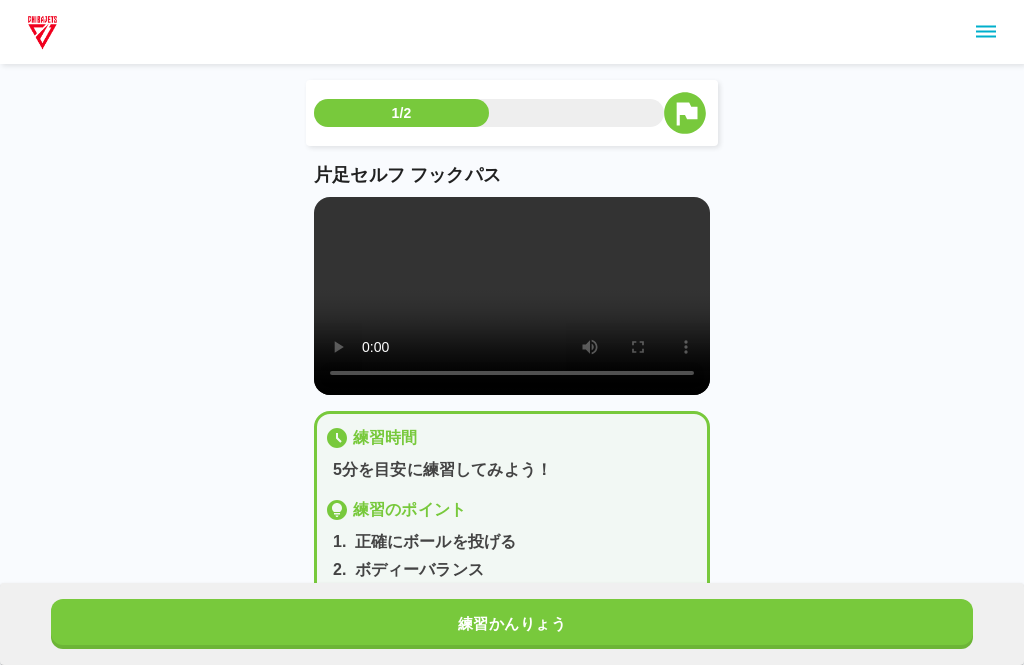 click at bounding box center [512, 296] 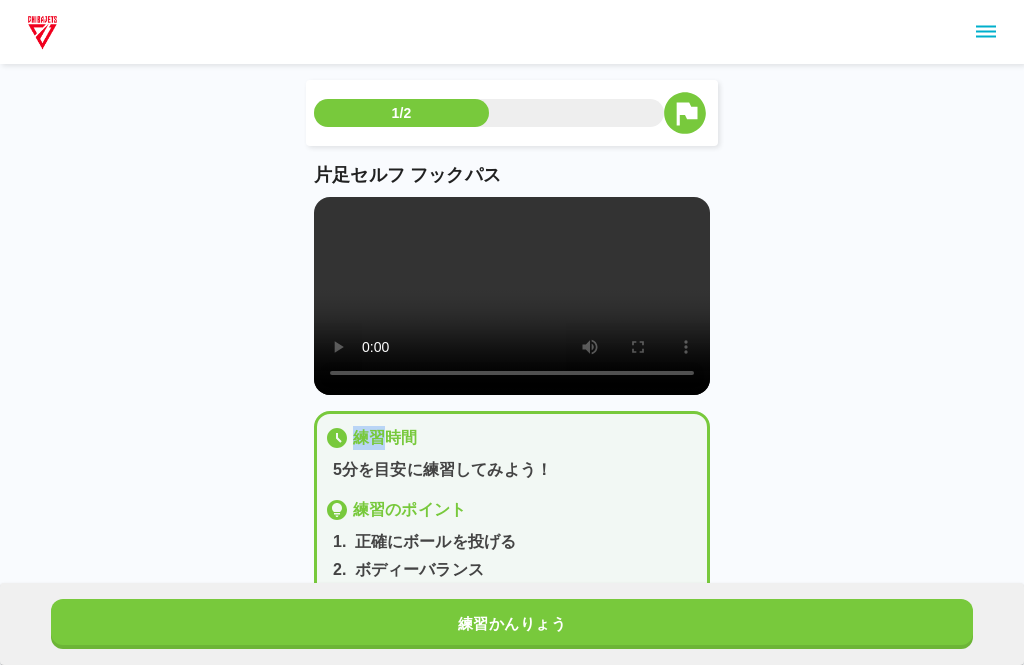 click on "1/2 片足セルフ フックパス 練習時間 5分を目安に練習してみよう！ 練習のポイント 1 . 正確にボールを投げる 2 . ボディーバランス 3 . ボールの軌道を確認する 練習かんりょう" at bounding box center [512, 312] 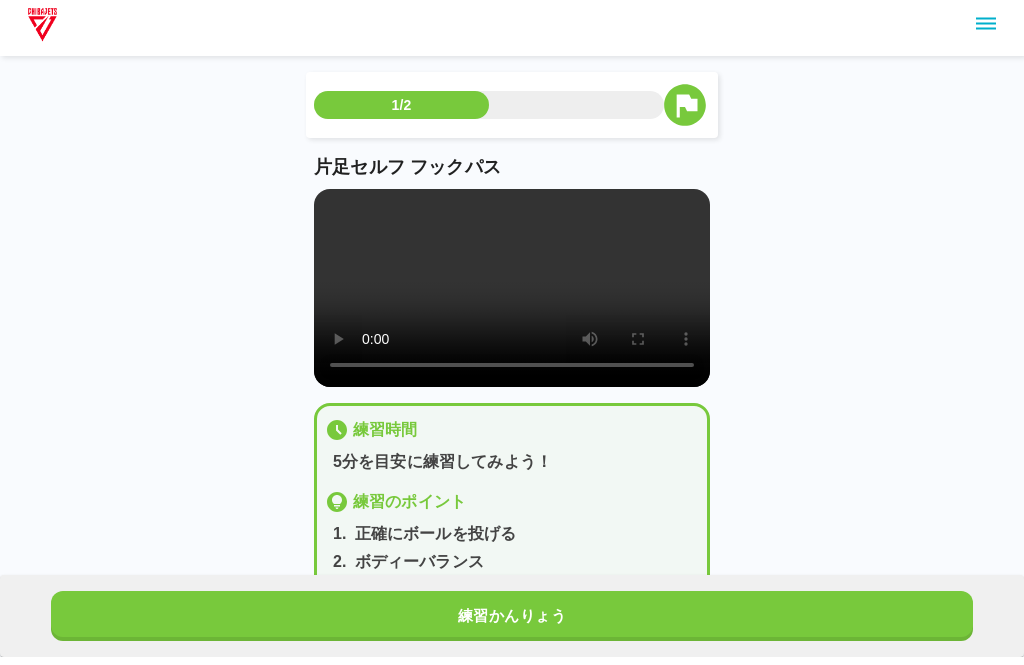 scroll, scrollTop: 8, scrollLeft: 0, axis: vertical 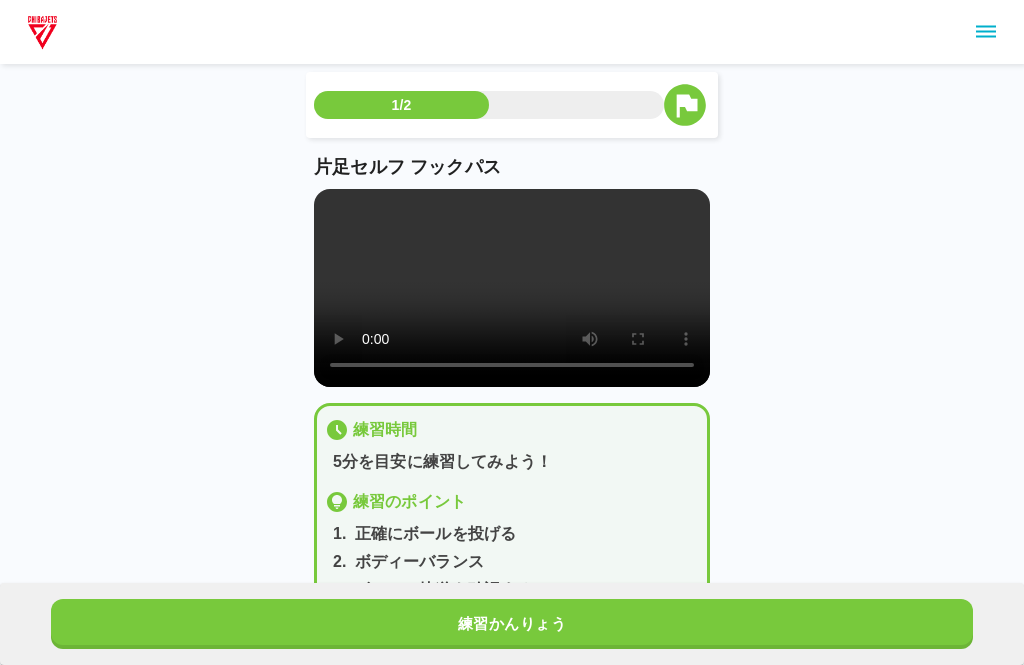 click on "練習かんりょう" at bounding box center [512, 624] 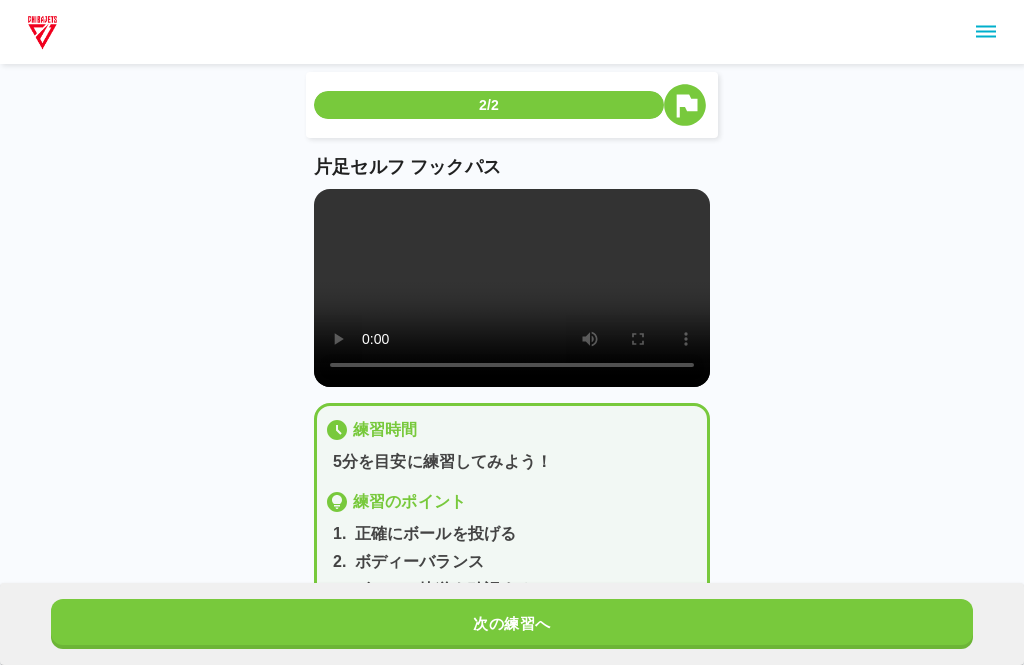 scroll, scrollTop: 0, scrollLeft: 0, axis: both 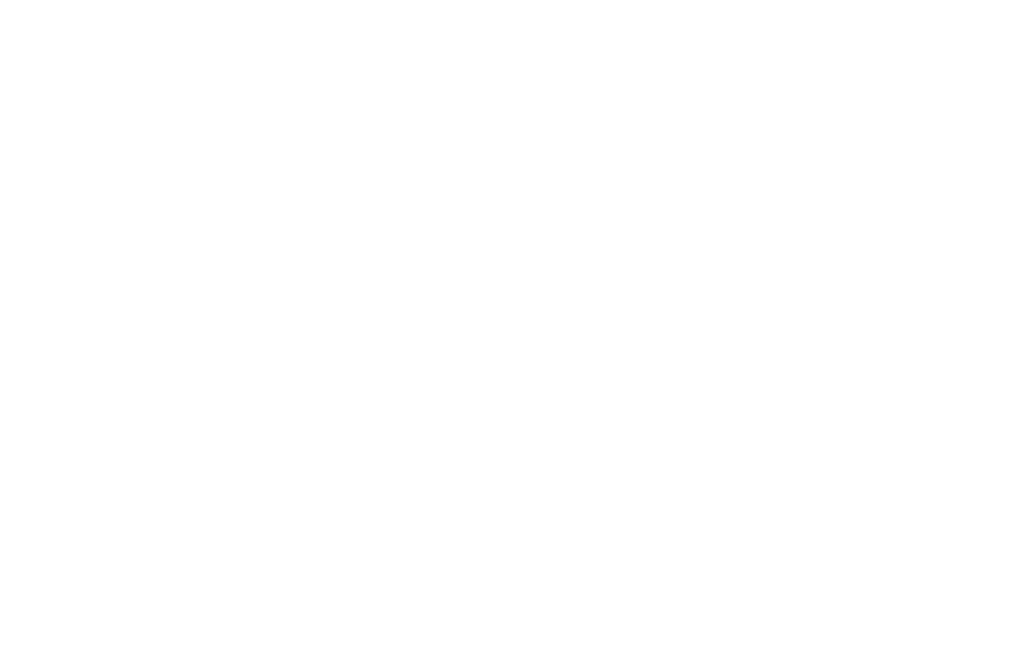 click at bounding box center (512, 4) 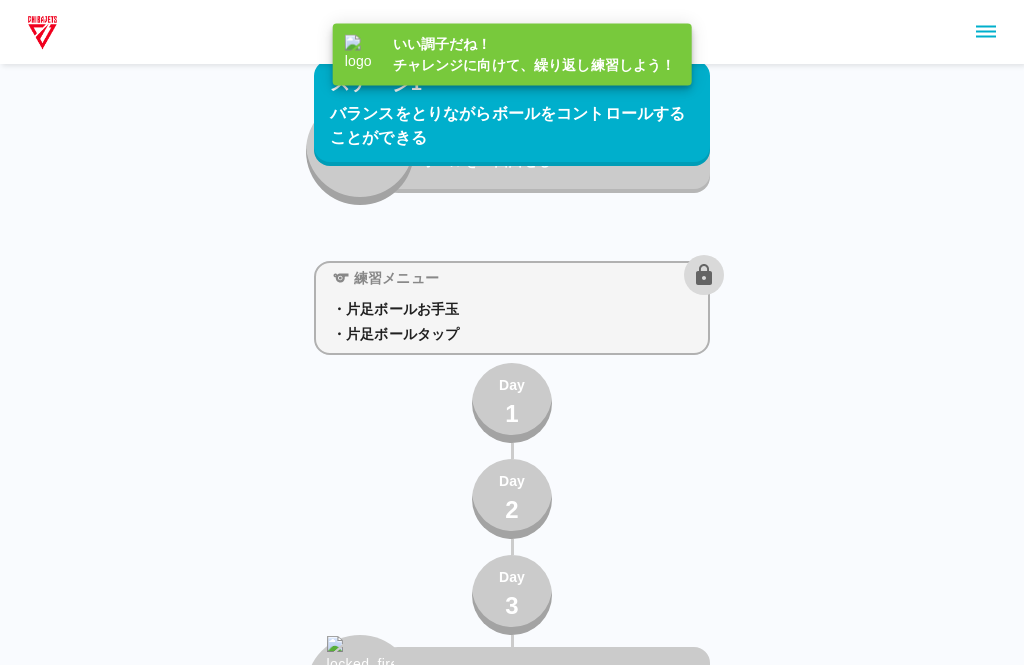 scroll, scrollTop: 1003, scrollLeft: 0, axis: vertical 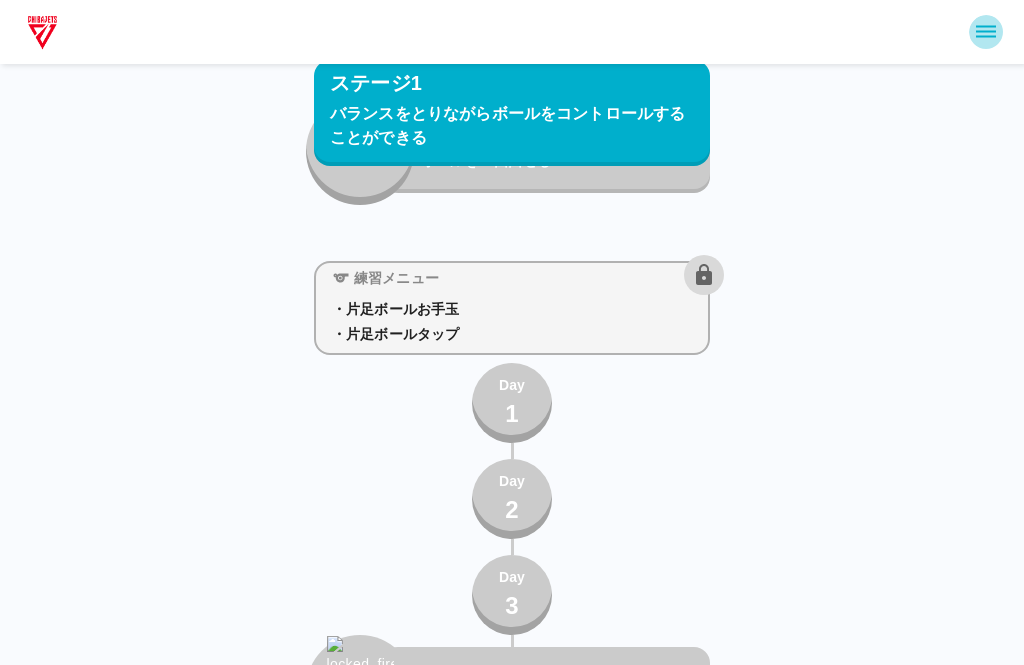 click 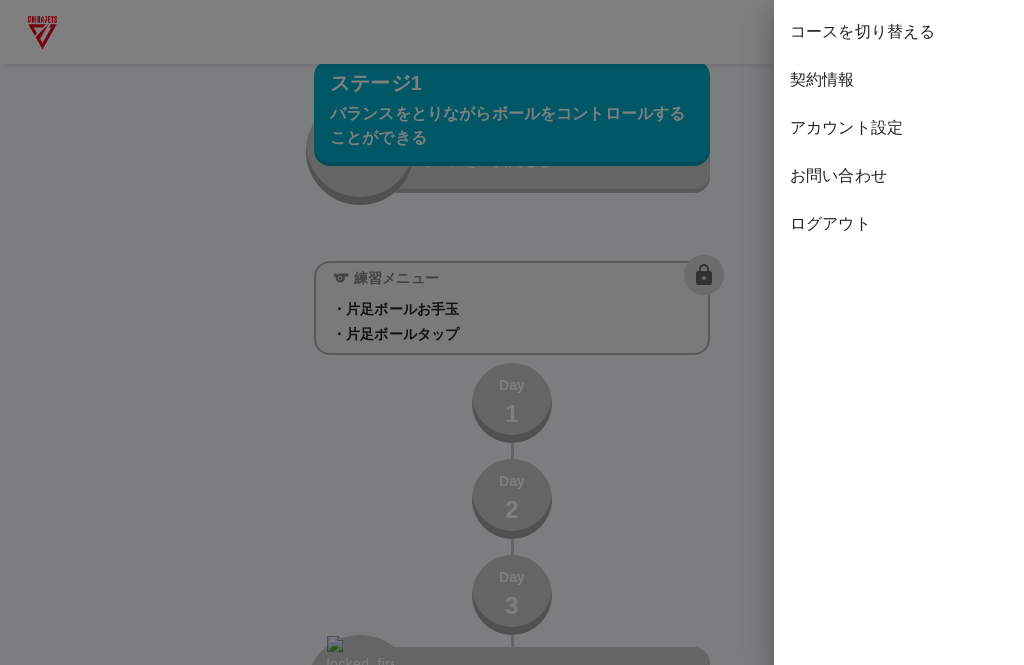 click on "コースを切り替える" at bounding box center (899, 32) 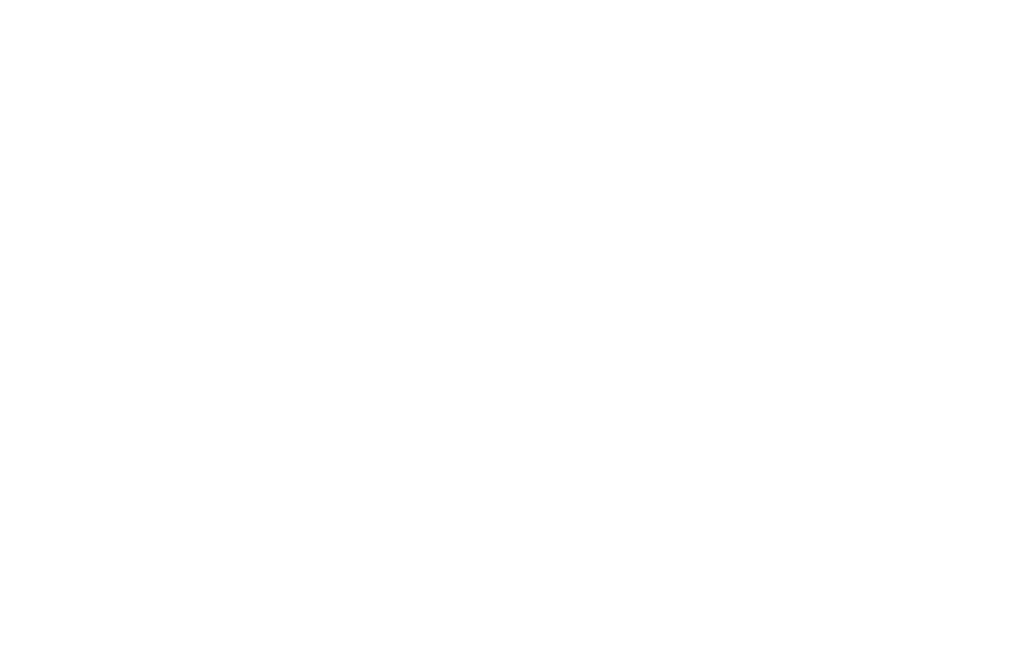 scroll, scrollTop: 0, scrollLeft: 0, axis: both 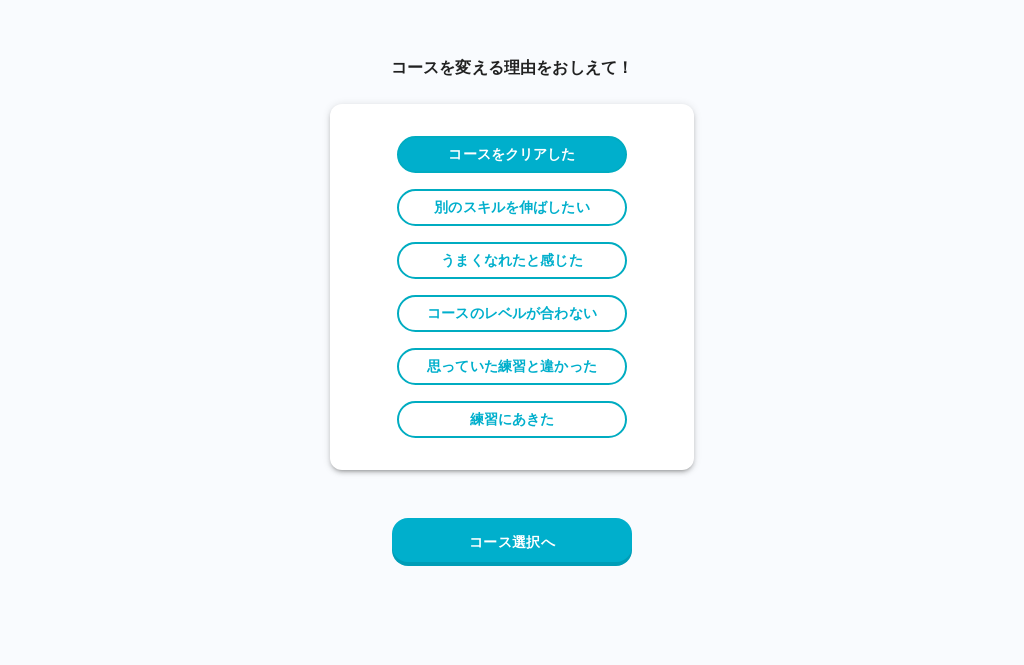 click on "コース選択へ" at bounding box center (512, 542) 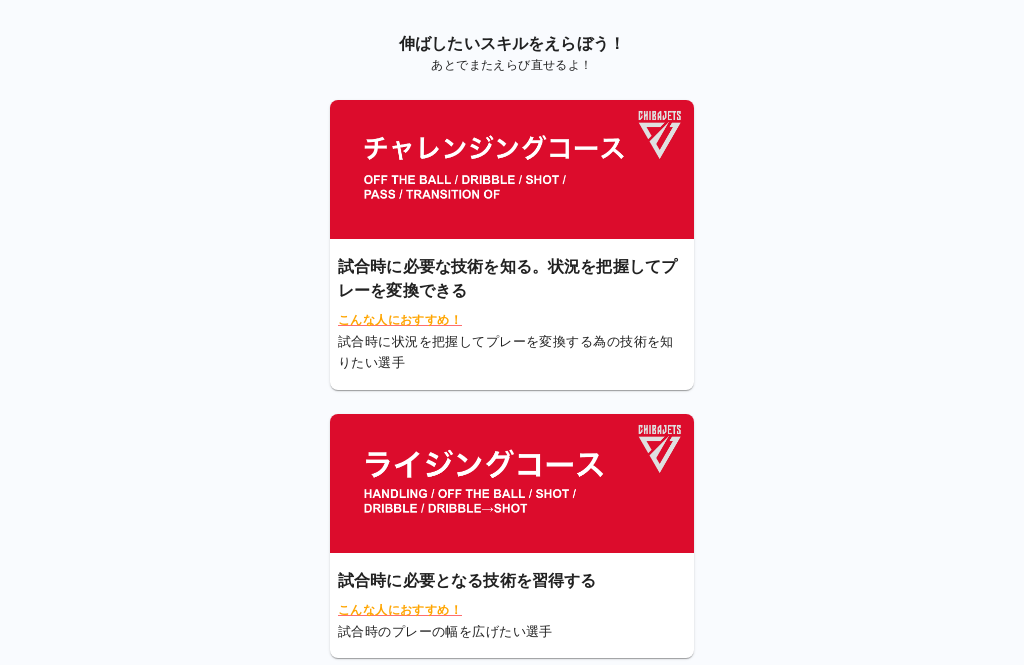 click at bounding box center [512, 169] 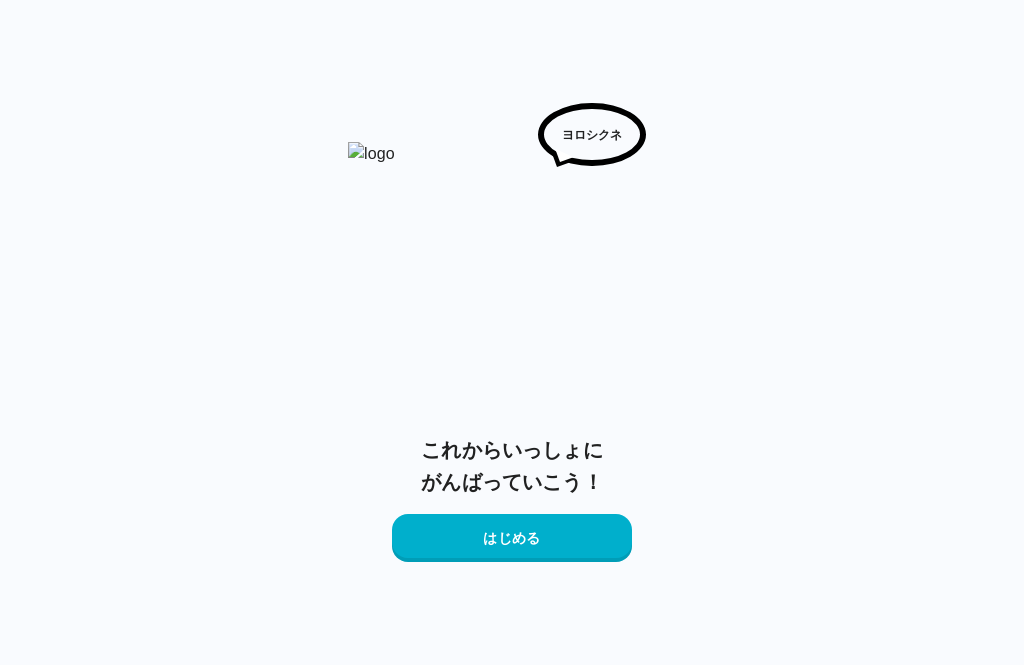 click on "はじめる" at bounding box center (512, 538) 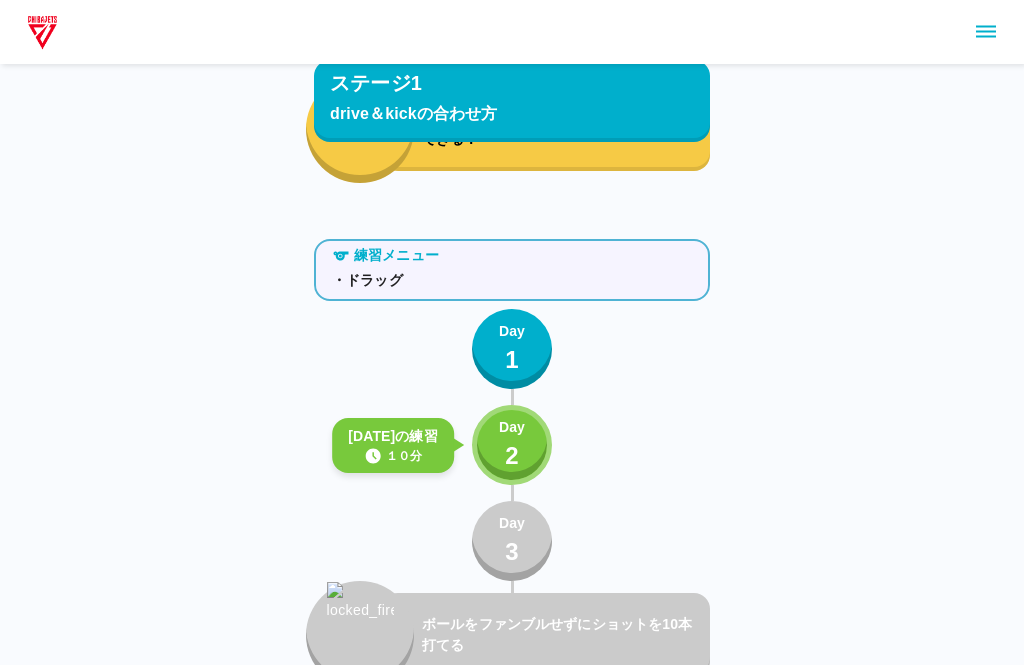 scroll, scrollTop: 470, scrollLeft: 0, axis: vertical 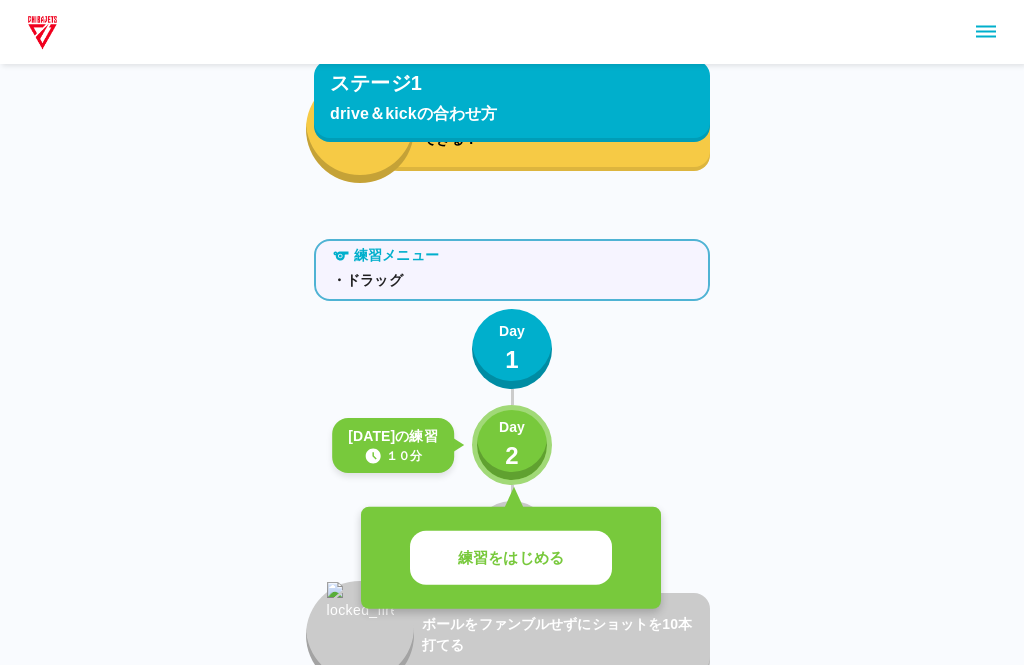 click on "練習をはじめる" at bounding box center [511, 558] 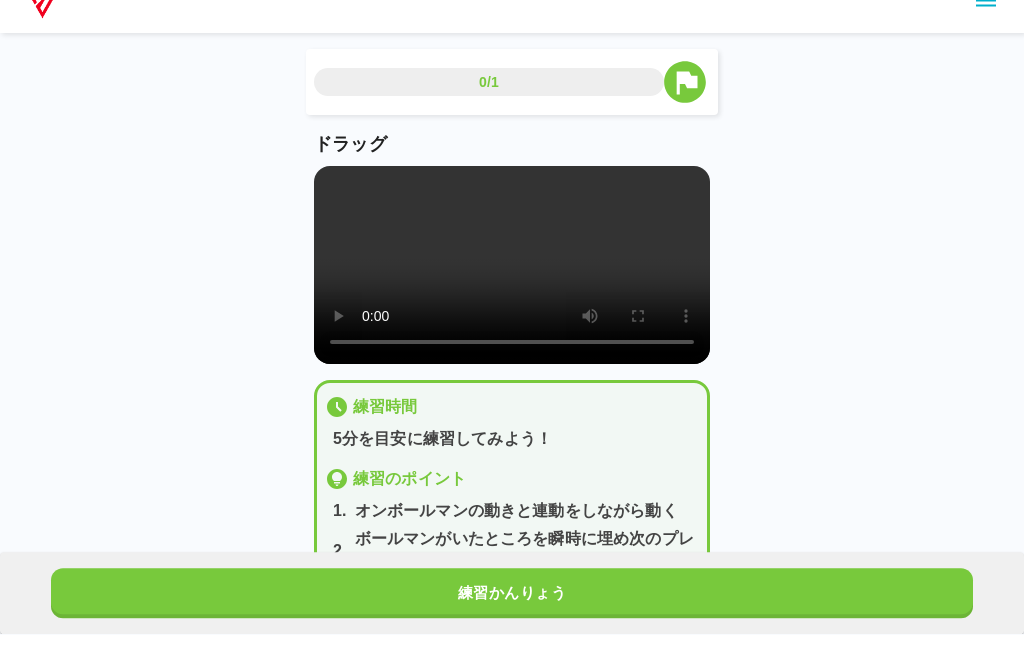 scroll, scrollTop: 13, scrollLeft: 0, axis: vertical 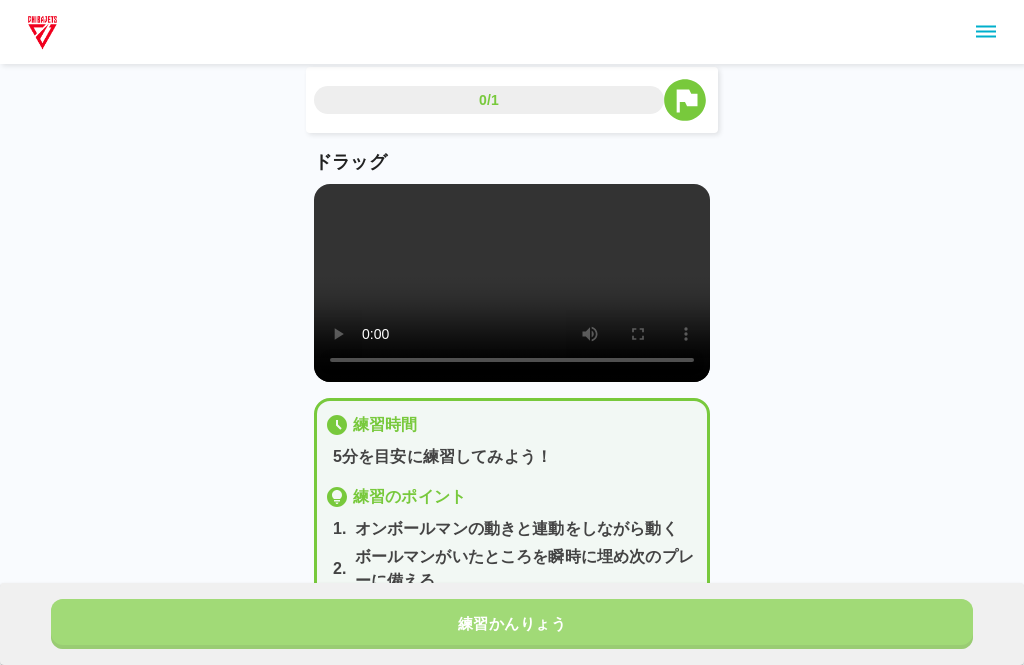 click on "練習かんりょう" at bounding box center (512, 624) 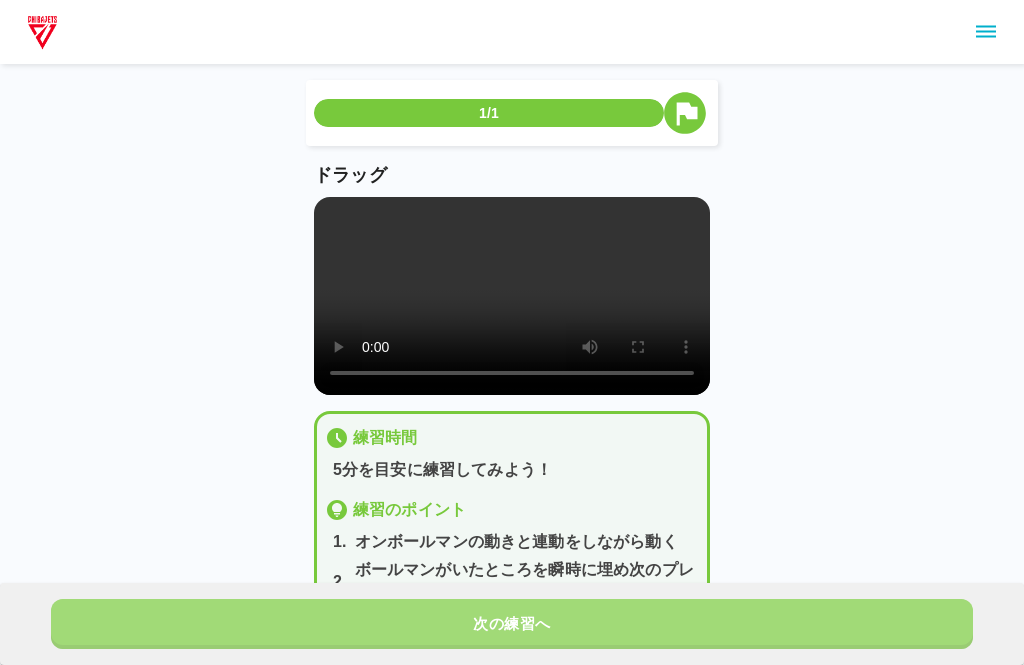 click on "次の練習へ" at bounding box center [512, 624] 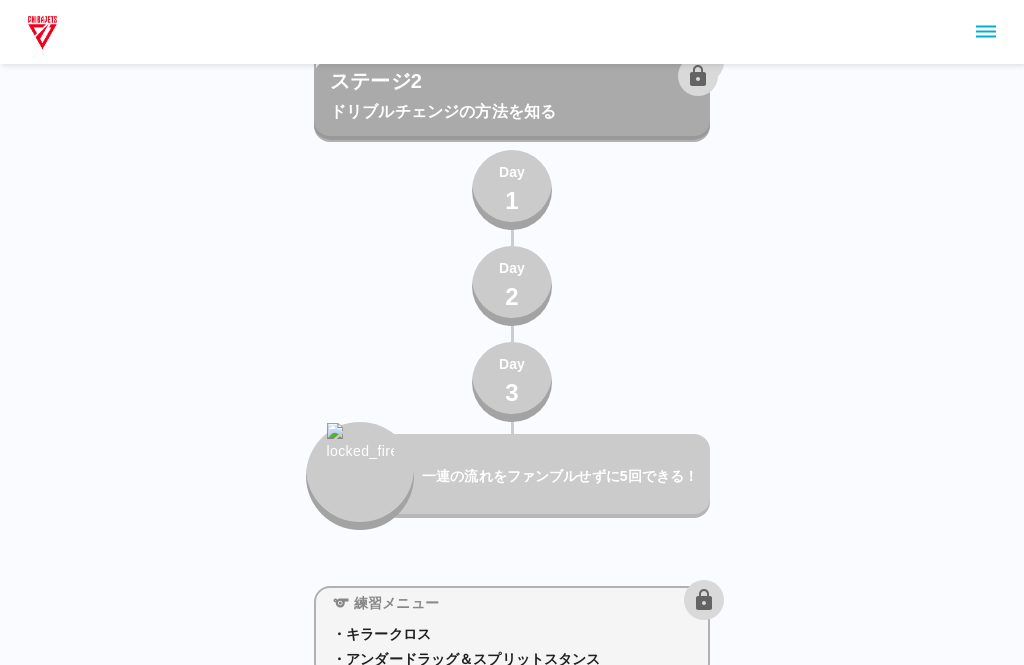 scroll, scrollTop: 1276, scrollLeft: 0, axis: vertical 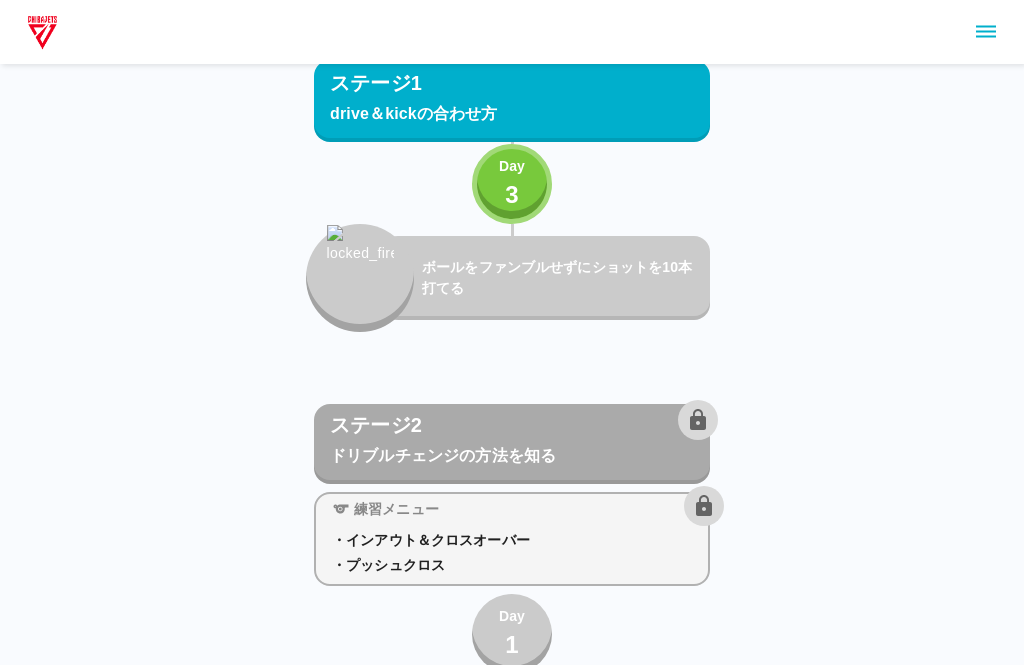 click 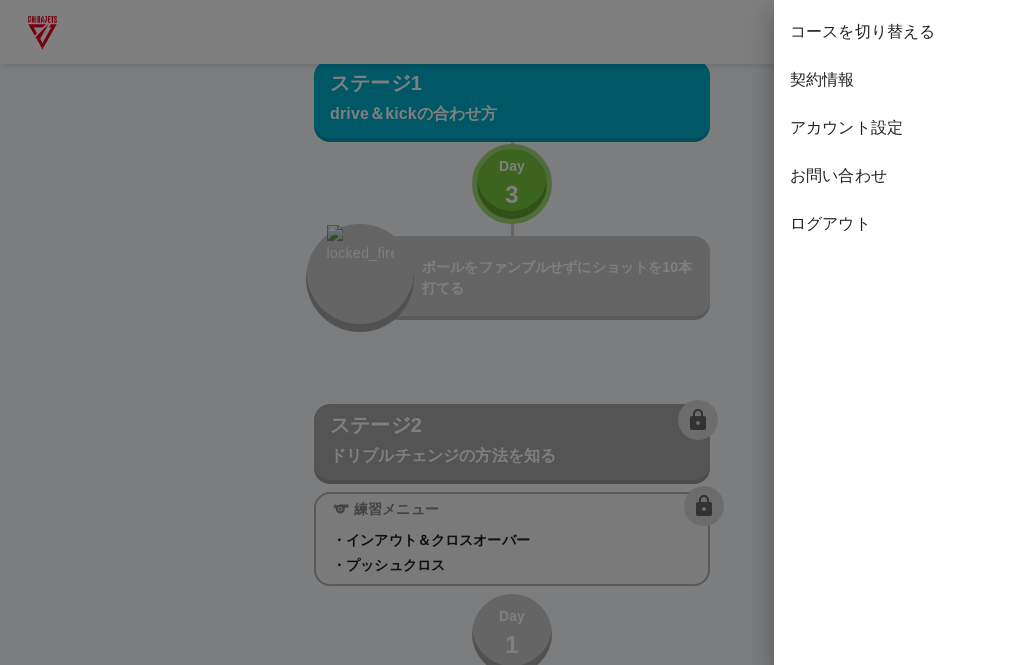click on "ログアウト" at bounding box center [899, 224] 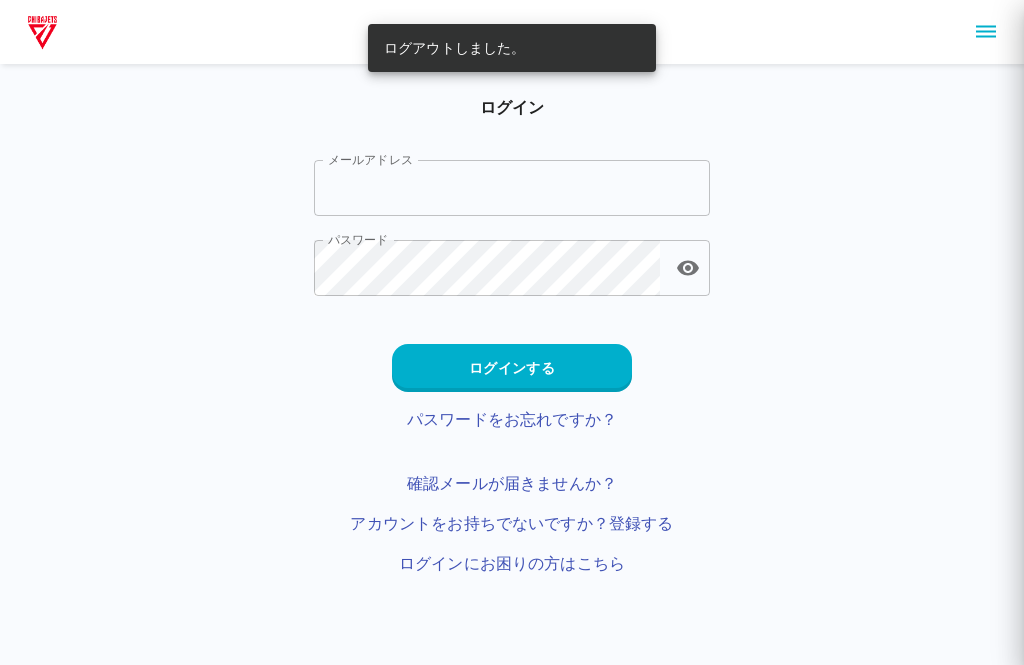 scroll, scrollTop: 0, scrollLeft: 0, axis: both 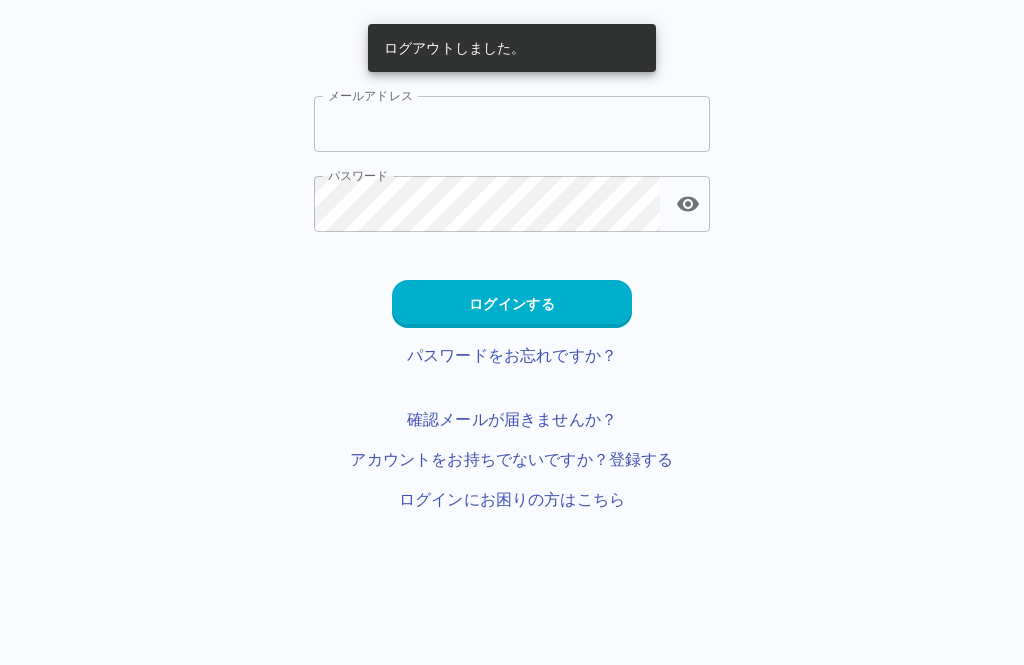 click on "メールアドレス" at bounding box center (512, 124) 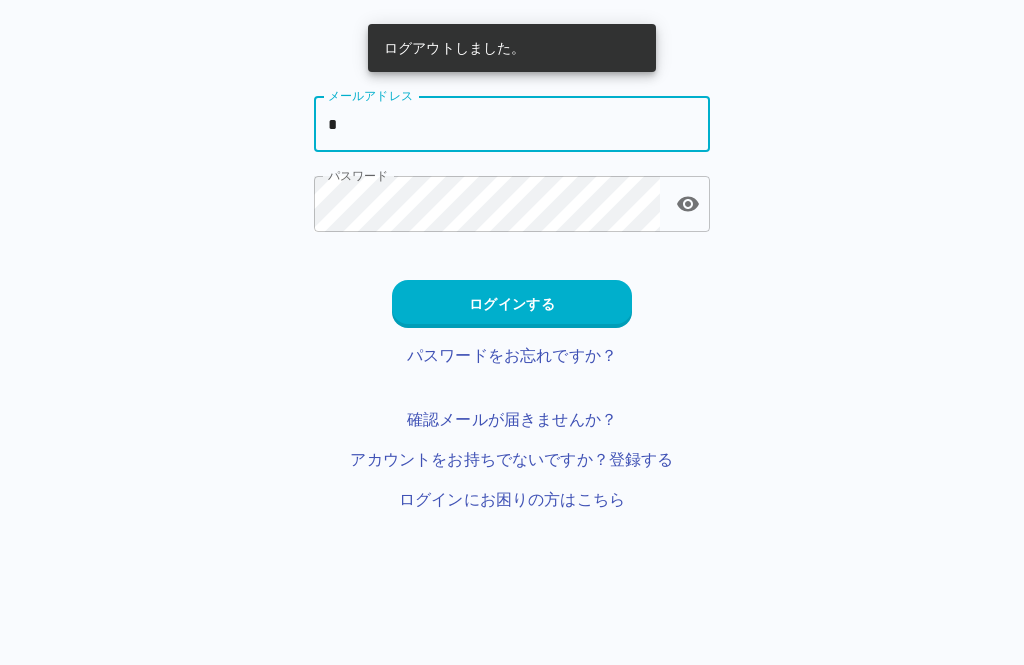 type on "**********" 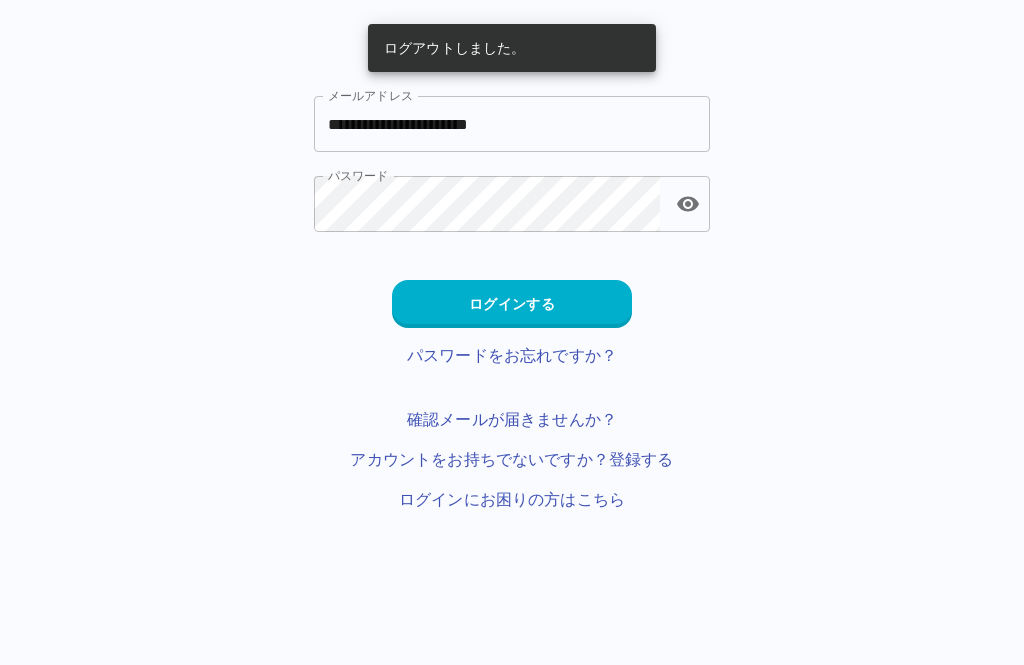 click on "ログインする" at bounding box center [512, 304] 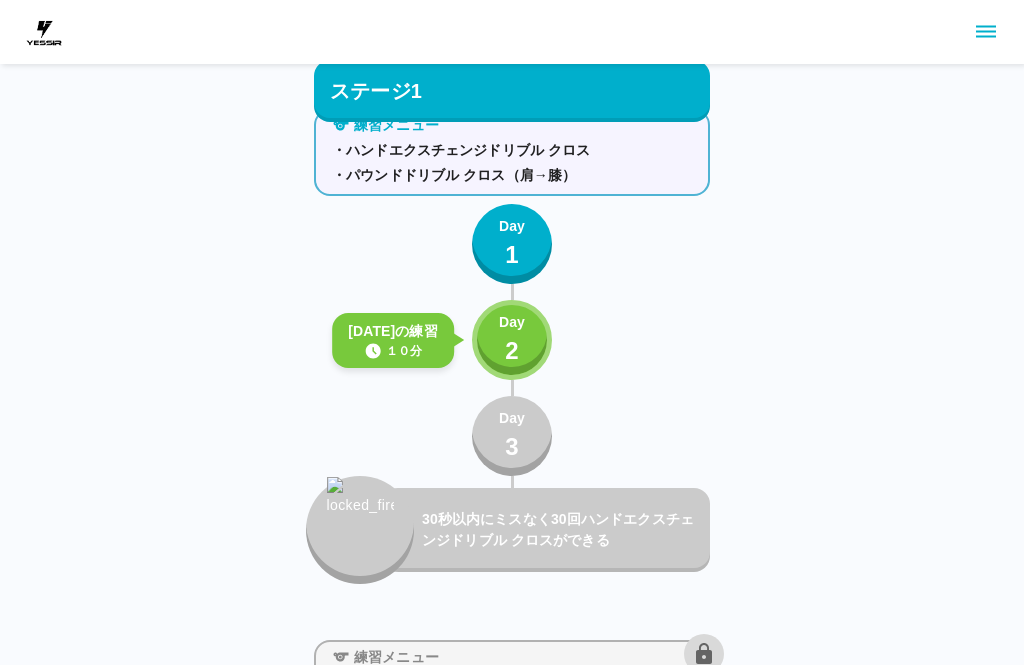 scroll, scrollTop: 588, scrollLeft: 0, axis: vertical 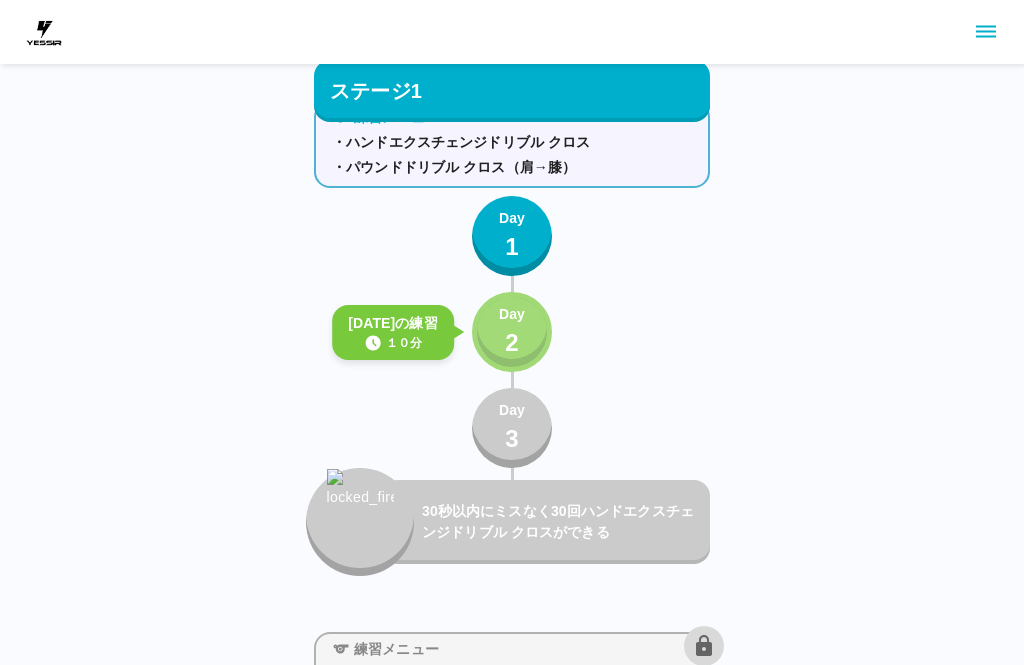click on "Day 2" at bounding box center (512, 332) 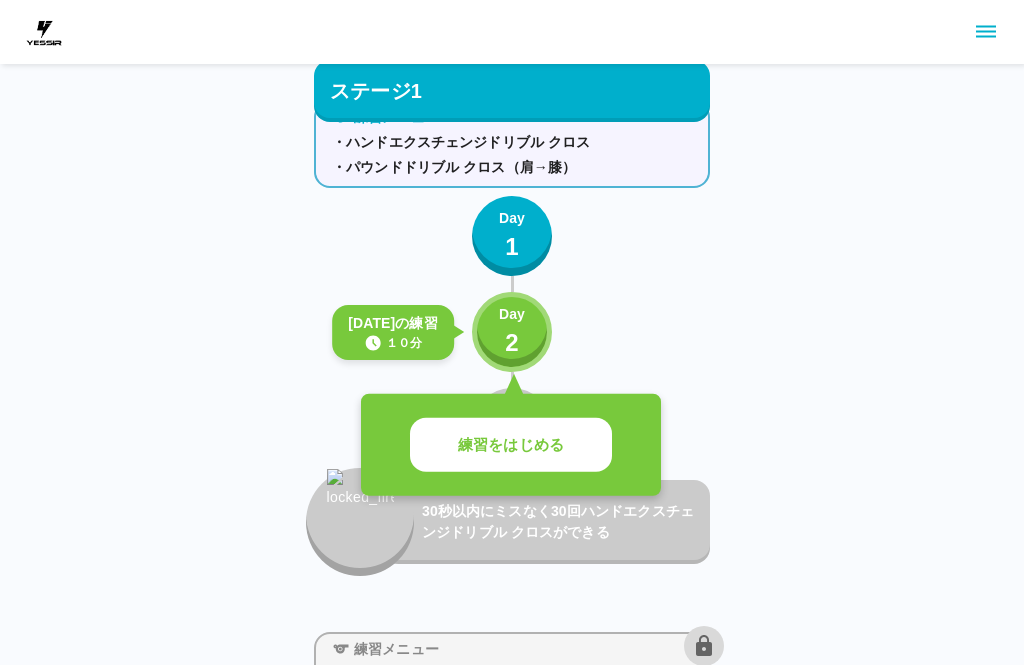 click on "練習をはじめる" at bounding box center (511, 445) 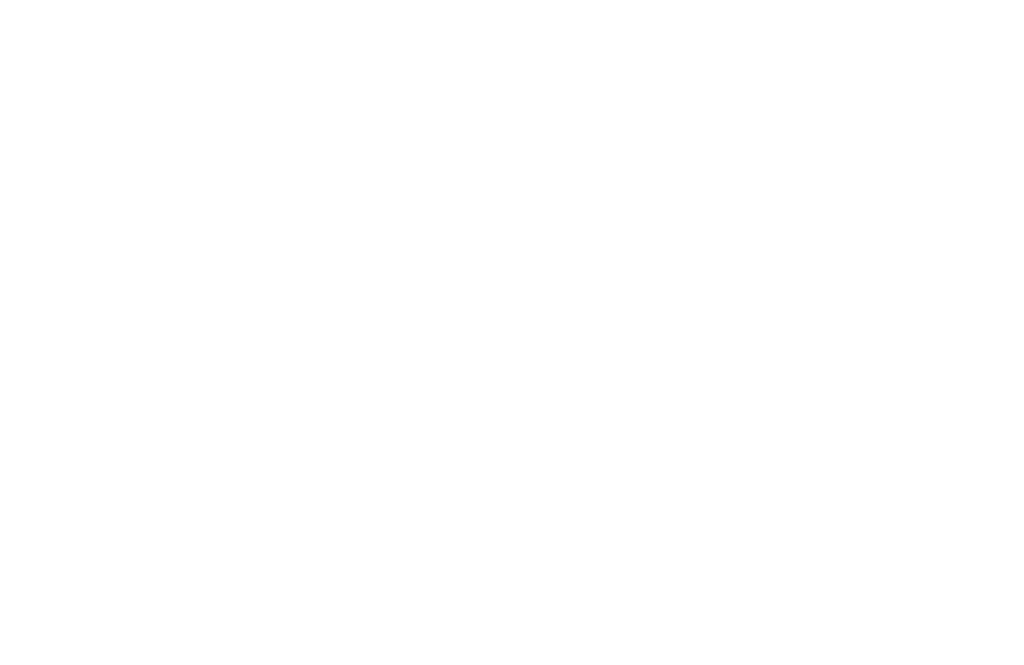scroll, scrollTop: 0, scrollLeft: 0, axis: both 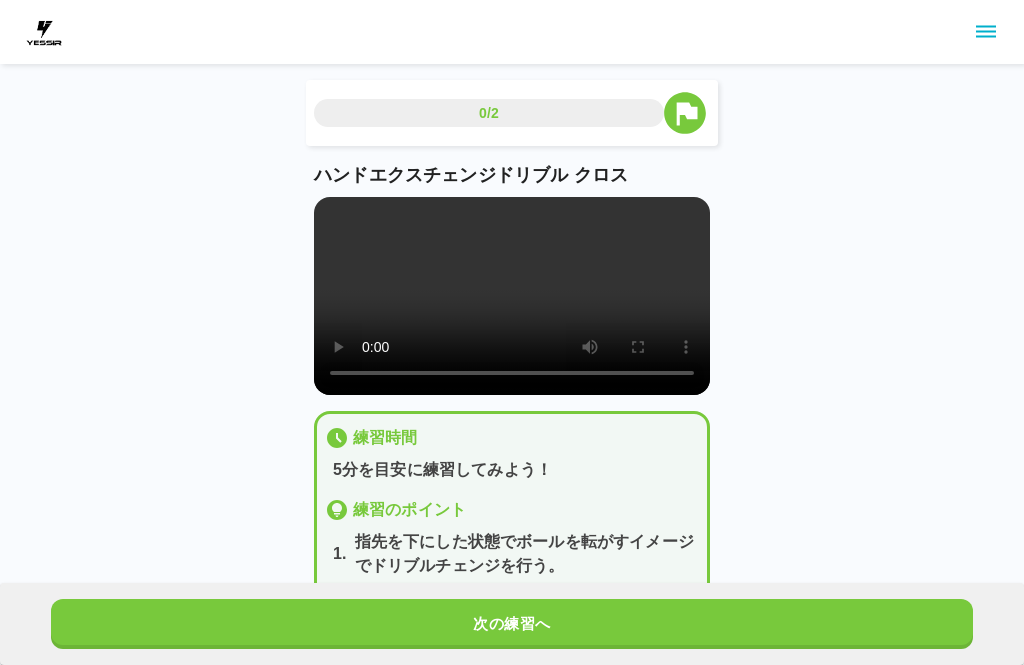 click at bounding box center (512, 296) 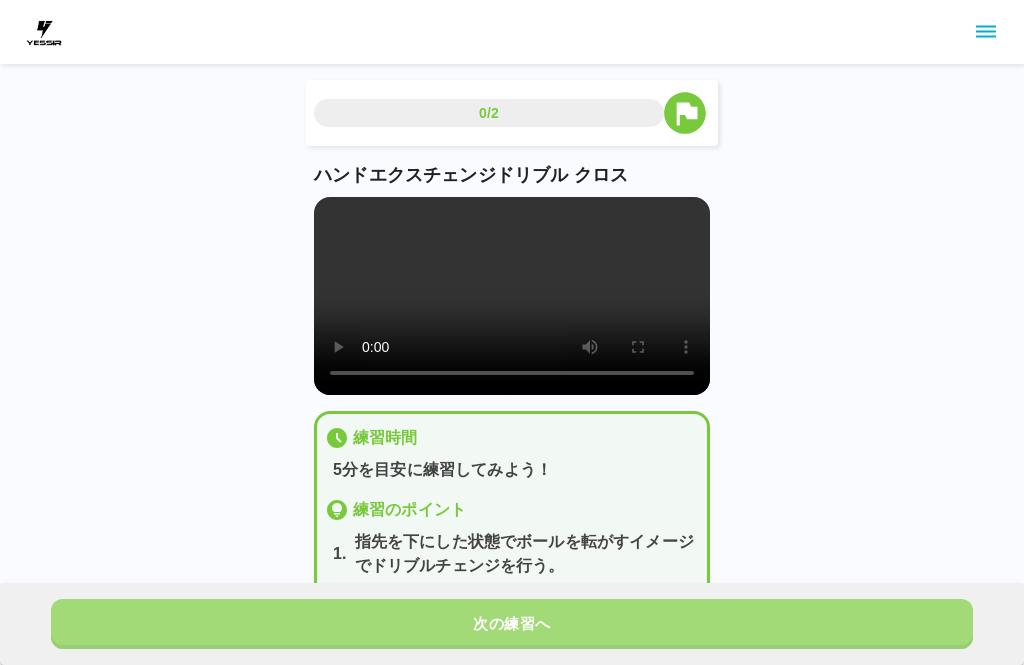 click on "次の練習へ" at bounding box center [512, 624] 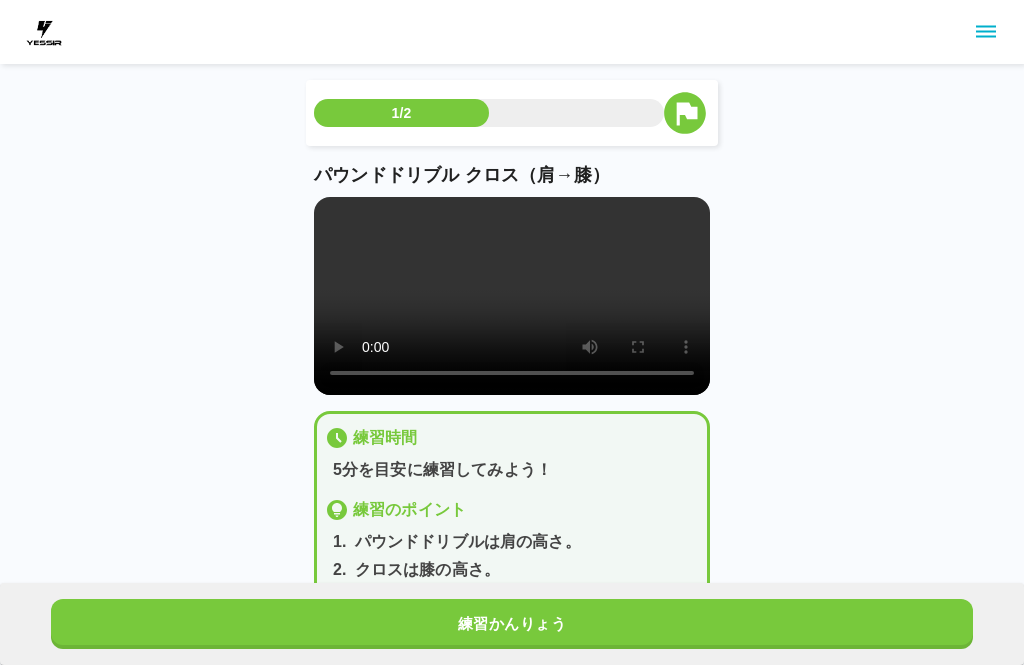 click on "練習かんりょう" at bounding box center (512, 624) 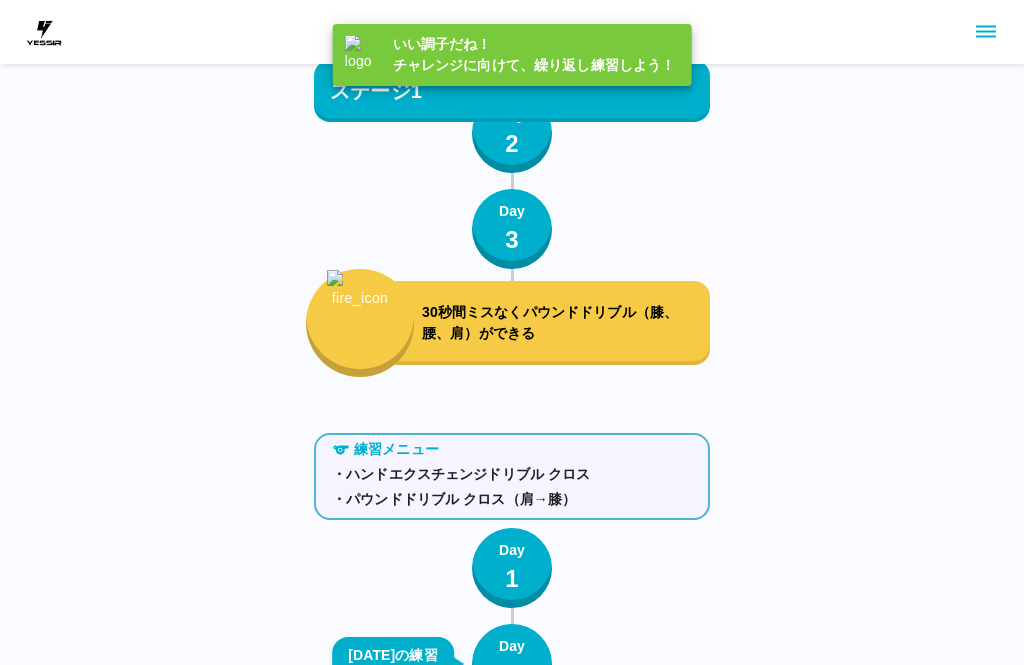 scroll, scrollTop: 588, scrollLeft: 0, axis: vertical 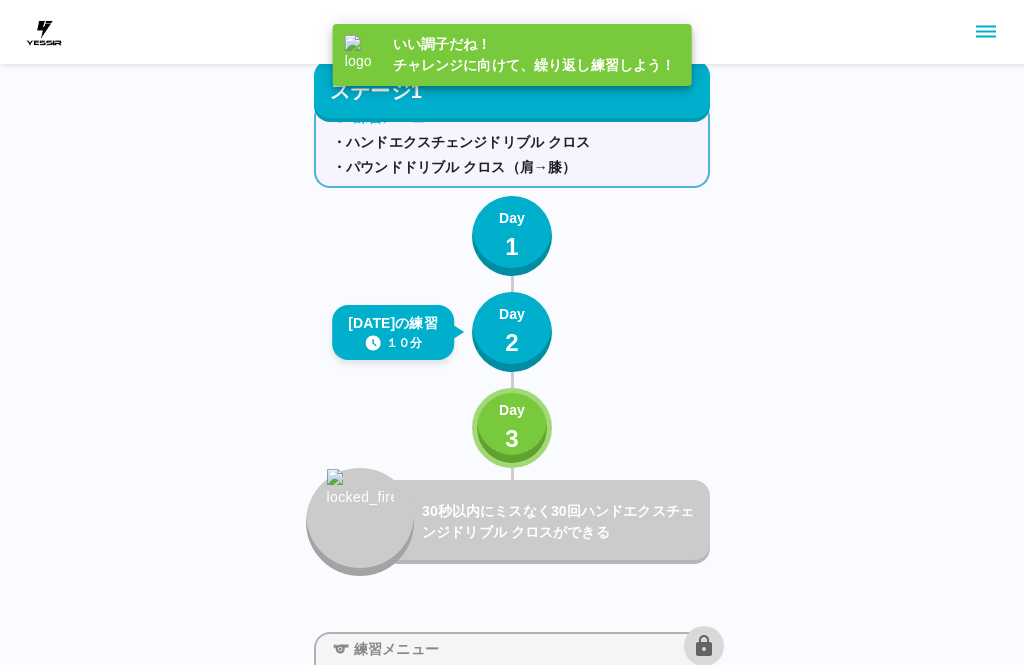 click on "Day 2" at bounding box center [512, 332] 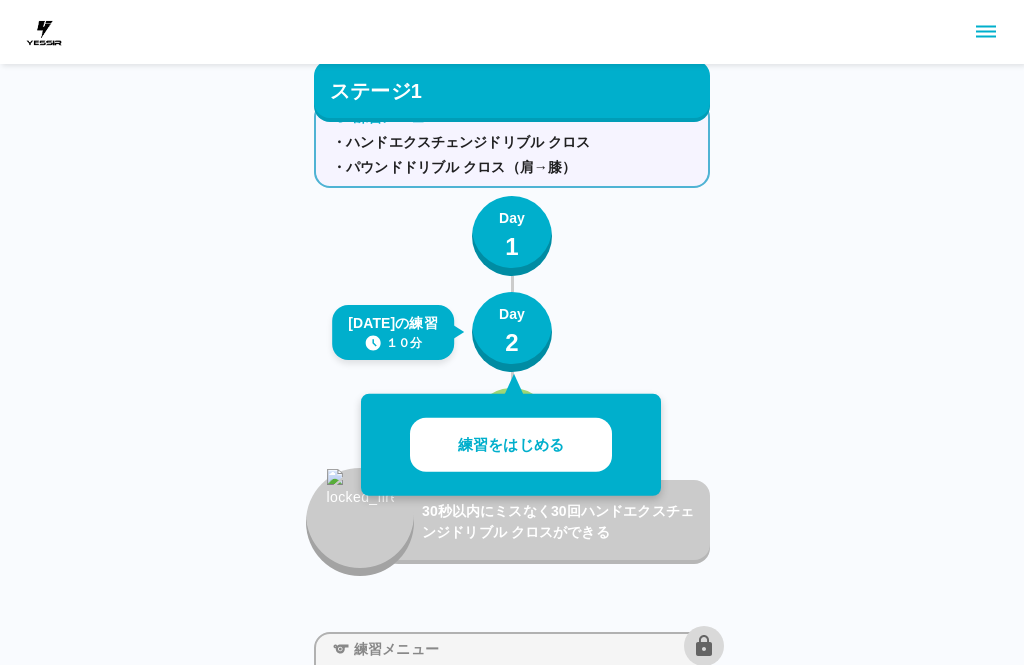 click on "練習をはじめる" at bounding box center (511, 445) 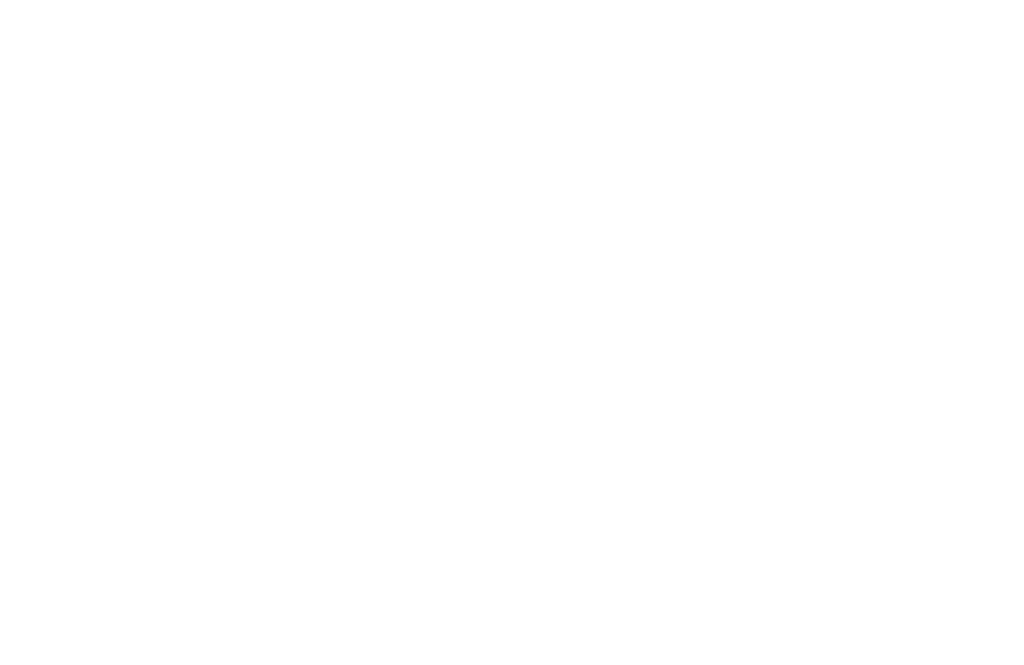 scroll, scrollTop: 0, scrollLeft: 0, axis: both 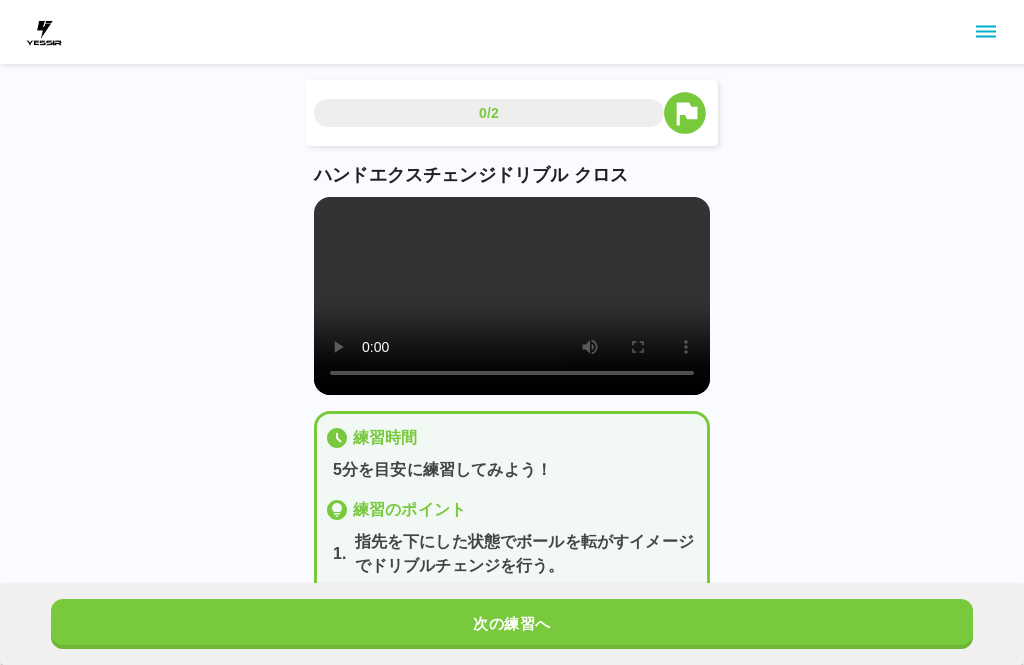 click at bounding box center [512, 296] 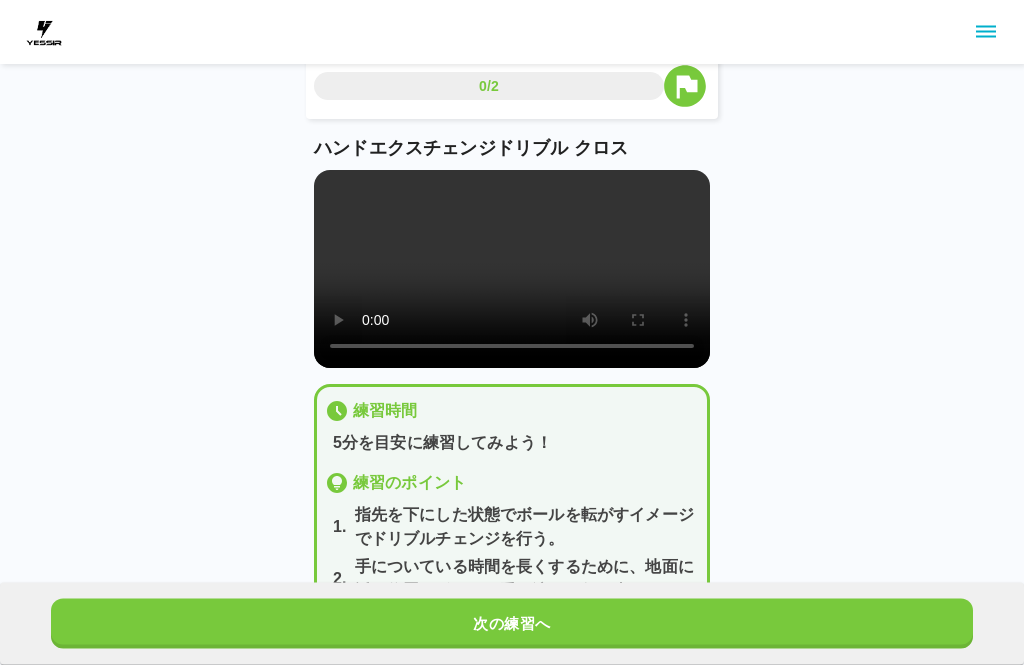 scroll, scrollTop: 37, scrollLeft: 0, axis: vertical 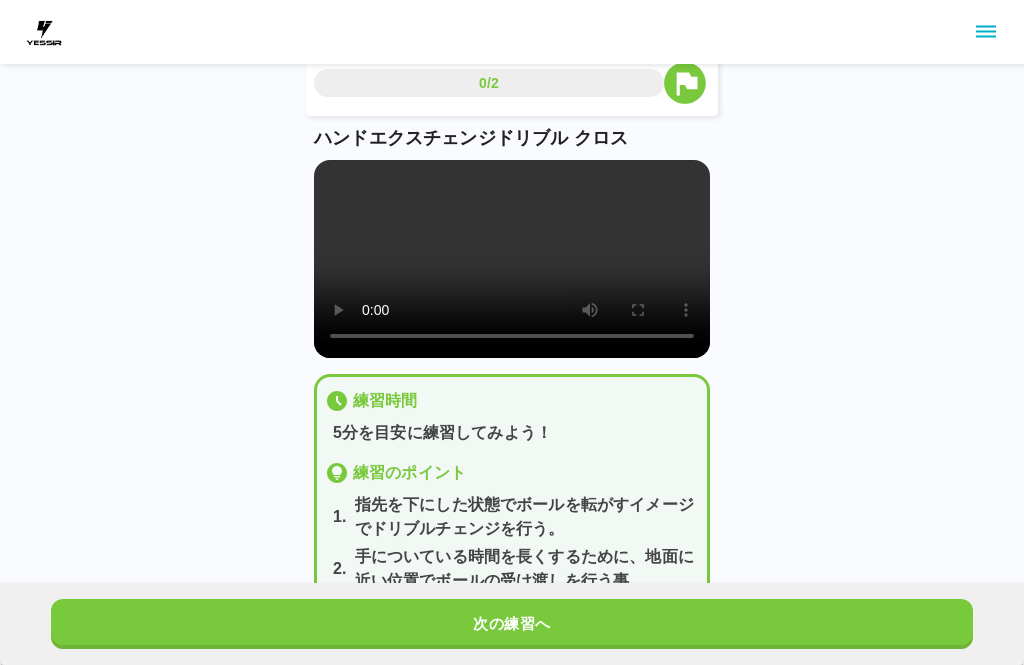 click at bounding box center [512, 259] 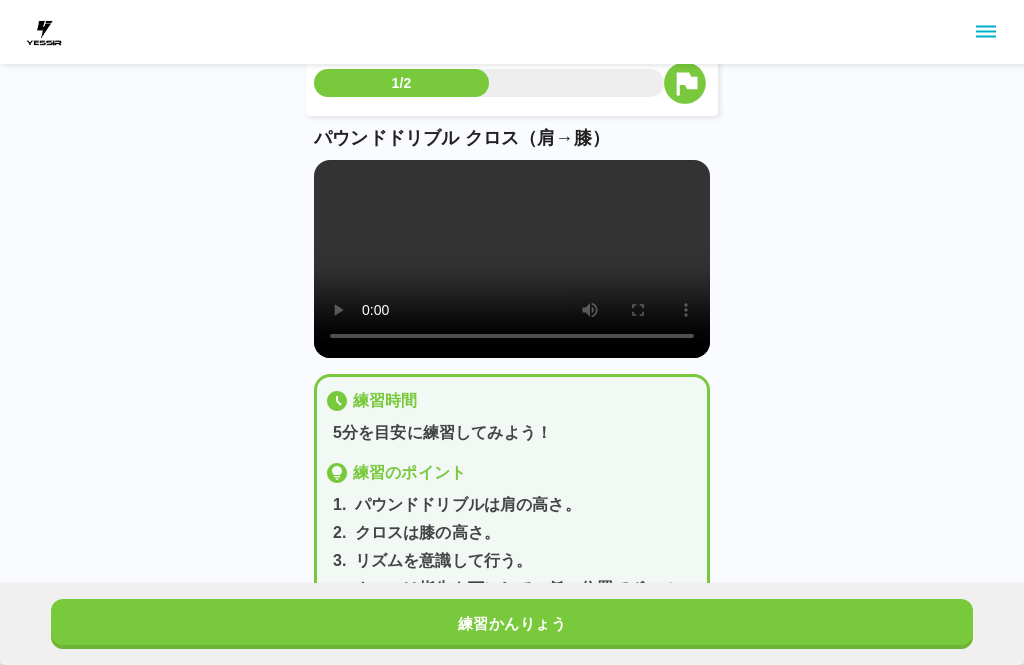 scroll, scrollTop: 0, scrollLeft: 0, axis: both 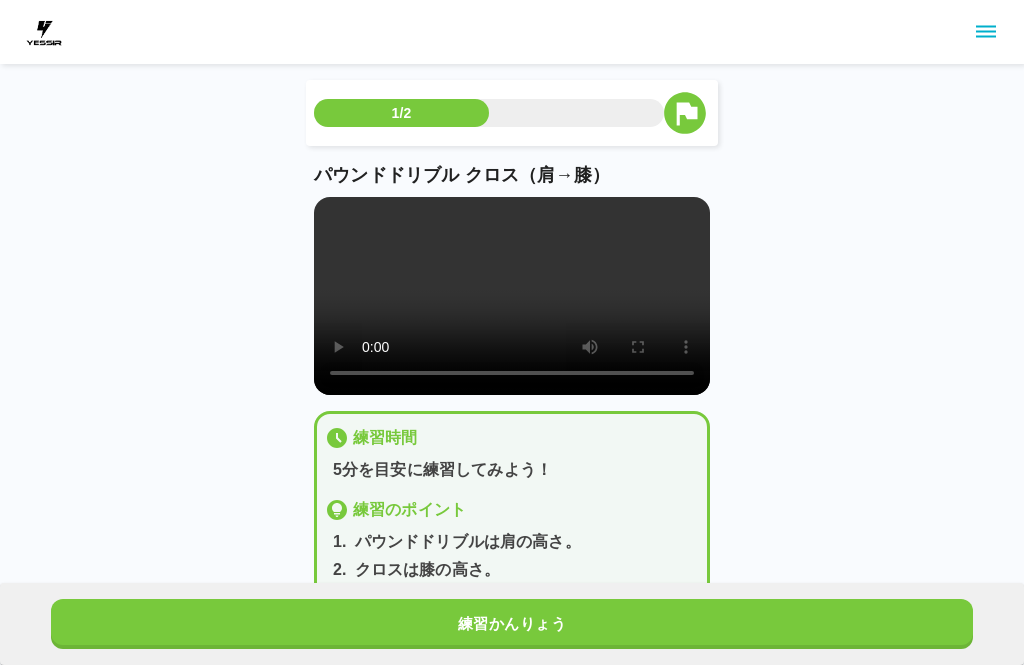 click at bounding box center (512, 296) 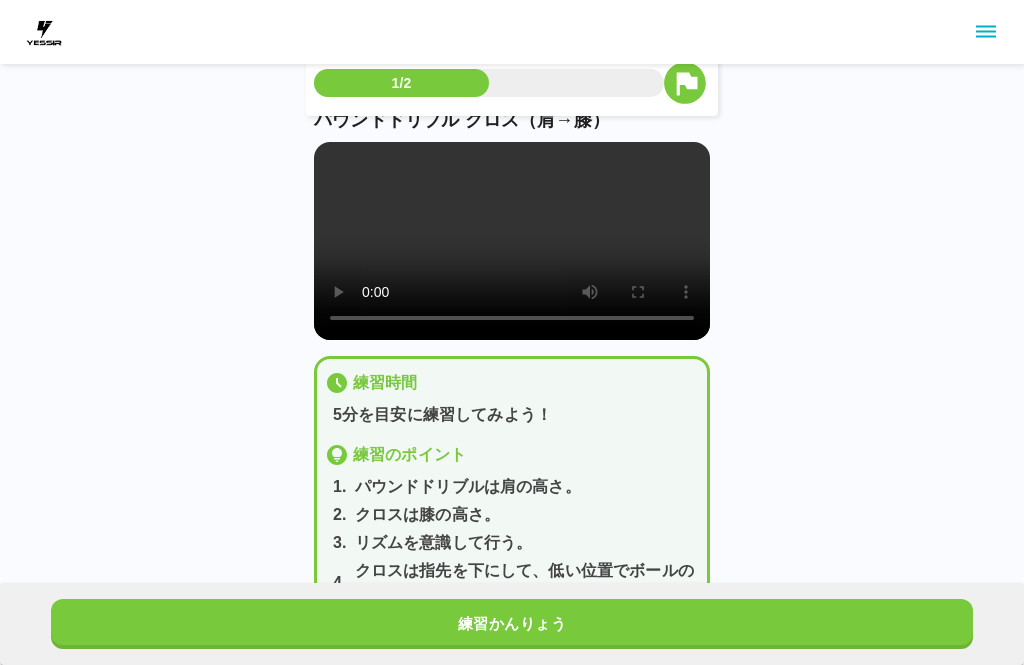scroll, scrollTop: 54, scrollLeft: 0, axis: vertical 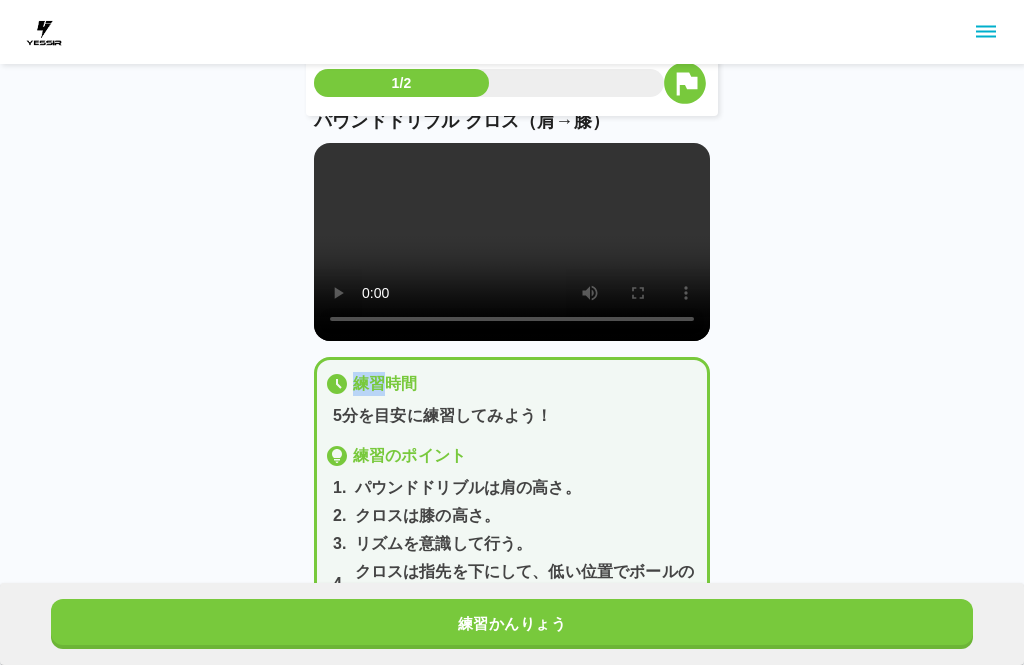 click on "1/2 パウンドドリブル クロス（肩→膝） 練習時間 5分を目安に練習してみよう！ 練習のポイント 1 . パウンドドリブルは肩の高さ。 2 . クロスは膝の高さ。 3 . リズムを意識して行う。 4 . [PERSON_NAME]は指先を下にして、低い位置でボールの受け渡しを行う。 練習かんりょう" at bounding box center (512, 284) 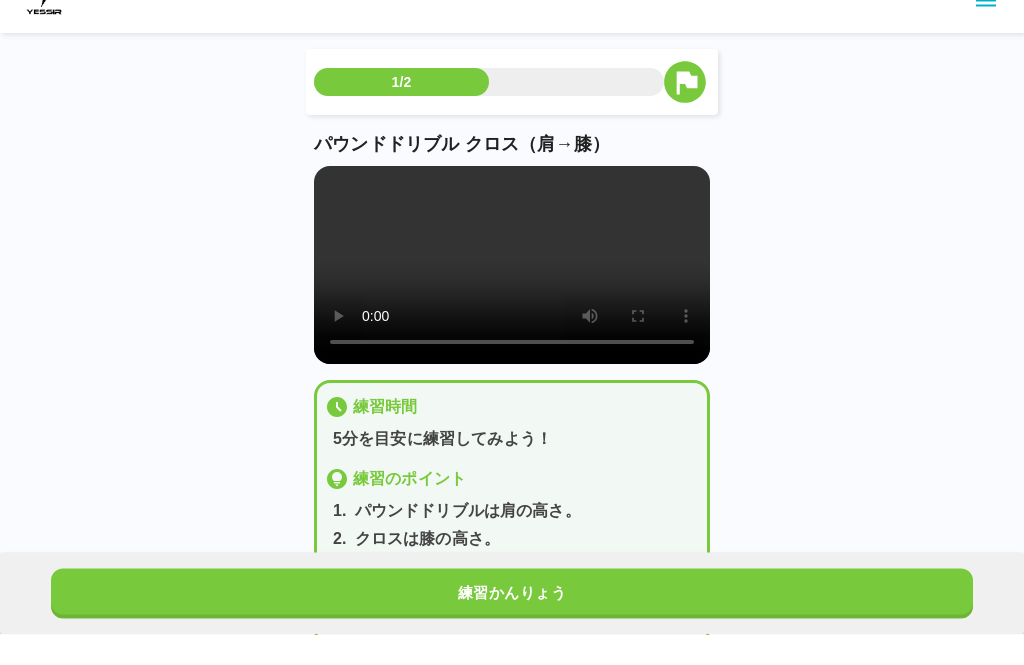 scroll, scrollTop: 69, scrollLeft: 0, axis: vertical 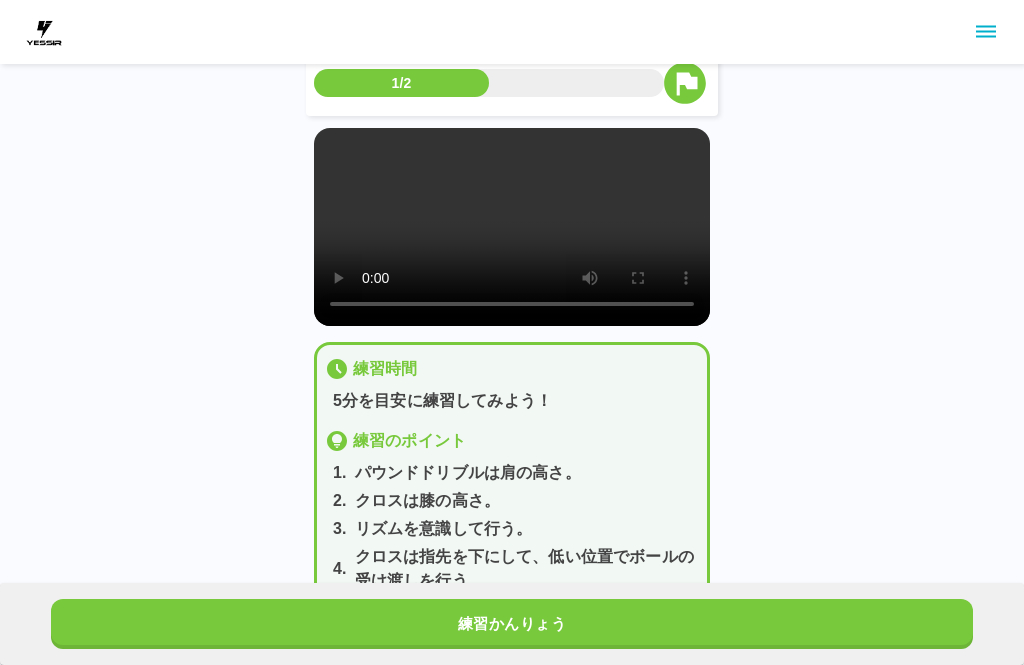 click on "練習かんりょう" at bounding box center (512, 624) 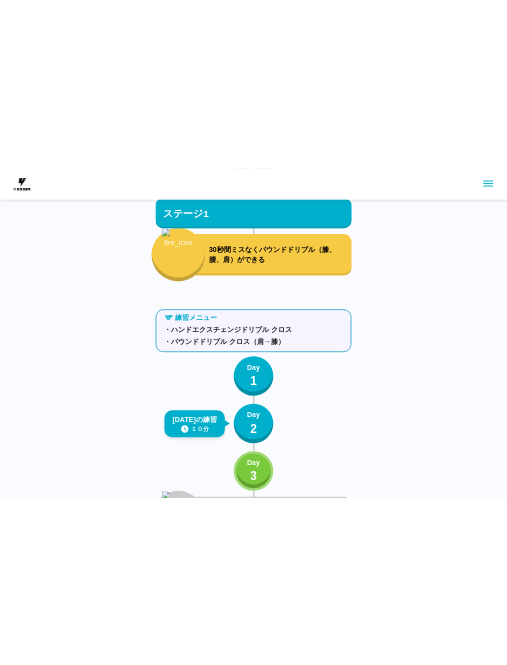 scroll, scrollTop: 391, scrollLeft: 0, axis: vertical 